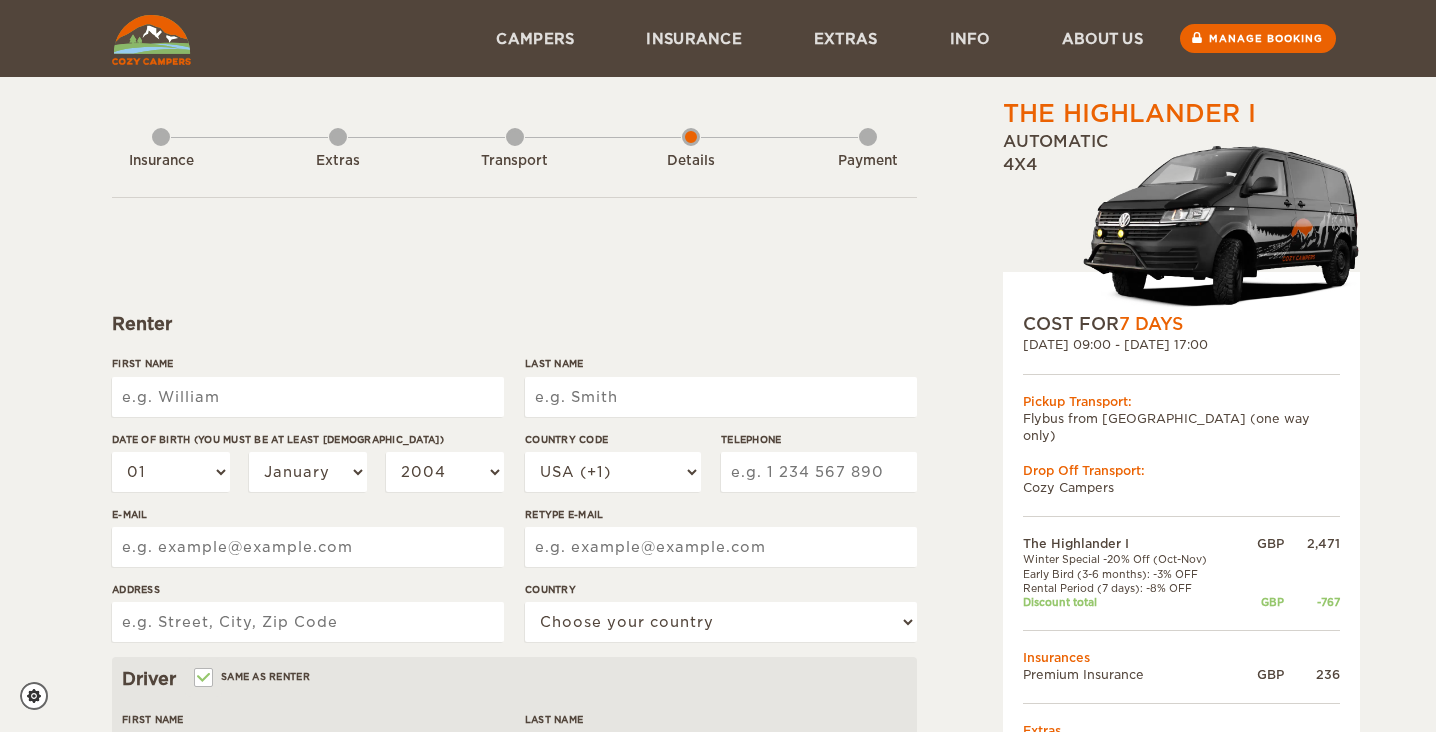 scroll, scrollTop: 0, scrollLeft: 0, axis: both 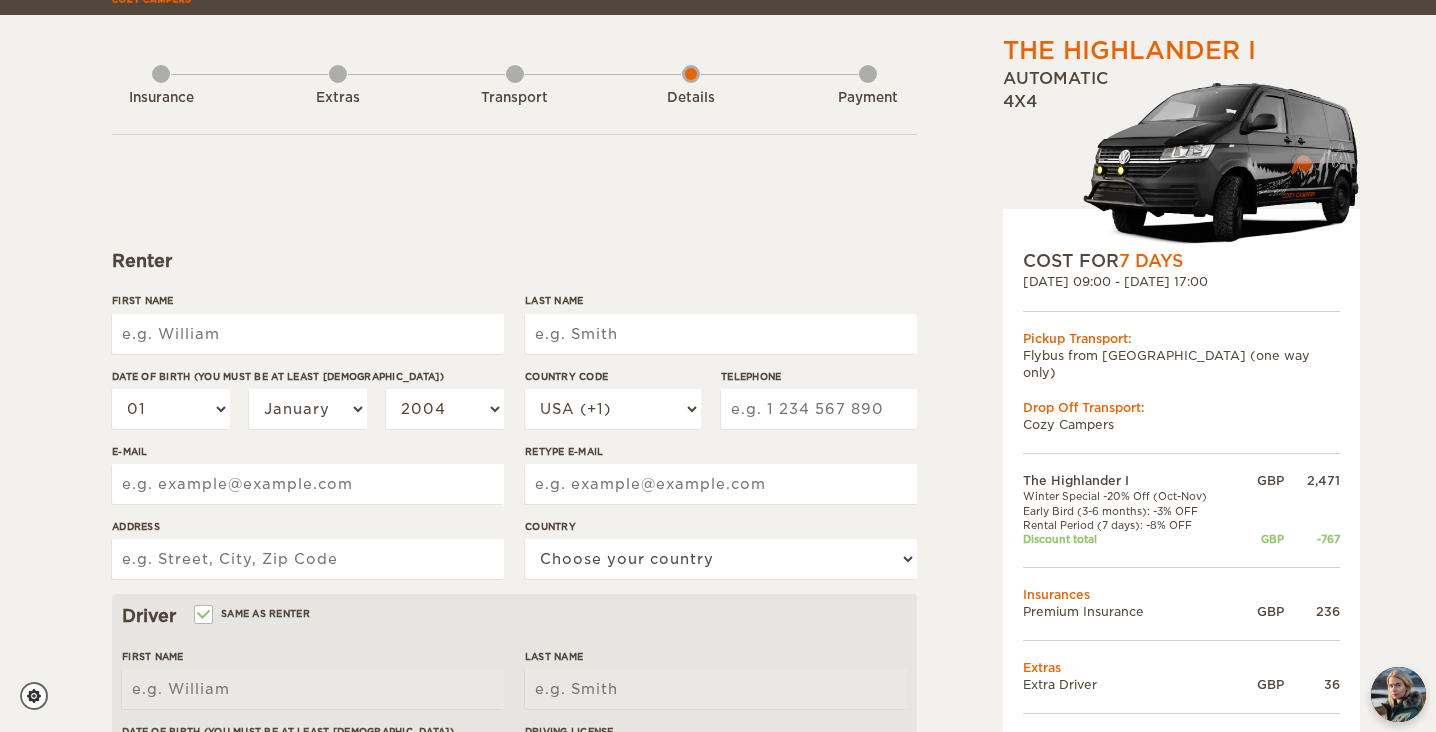 click on "First Name" at bounding box center [308, 334] 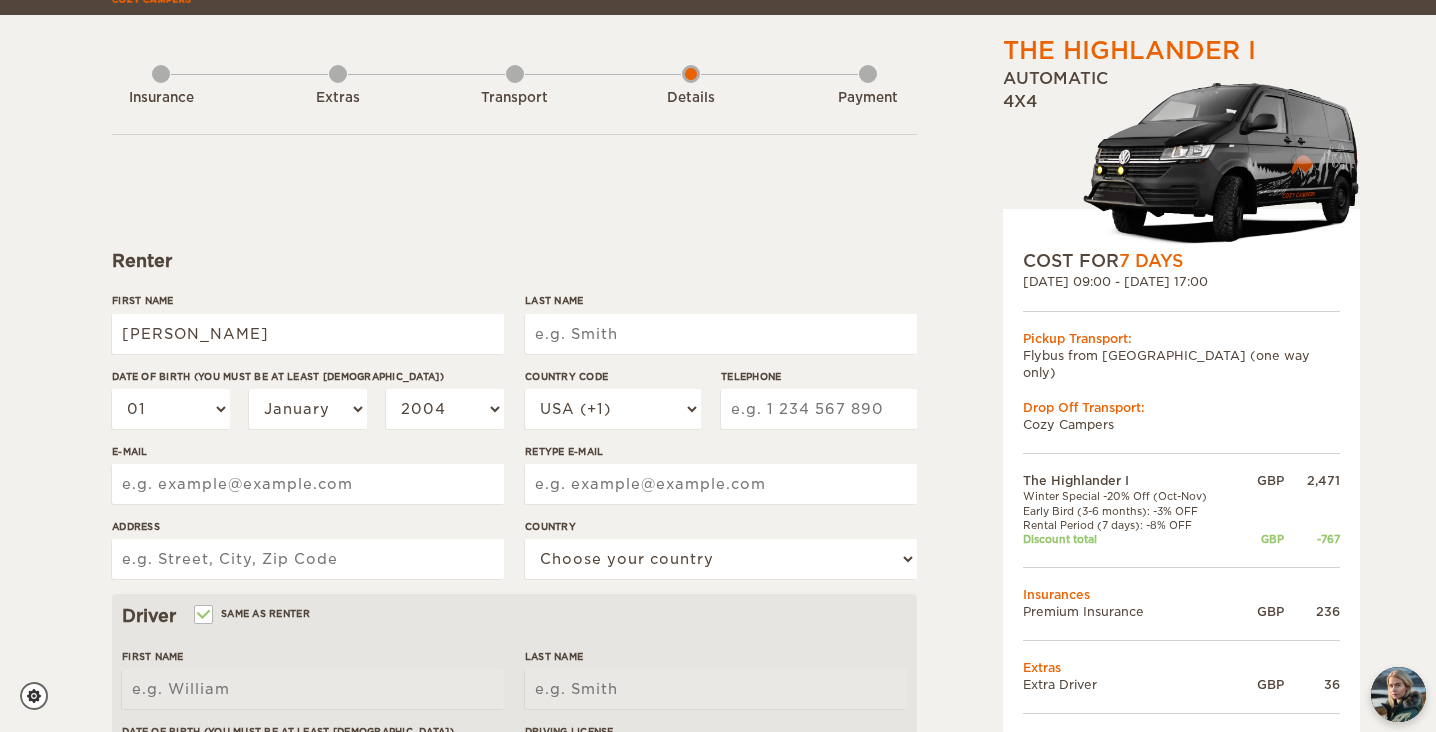 type on "[PERSON_NAME]" 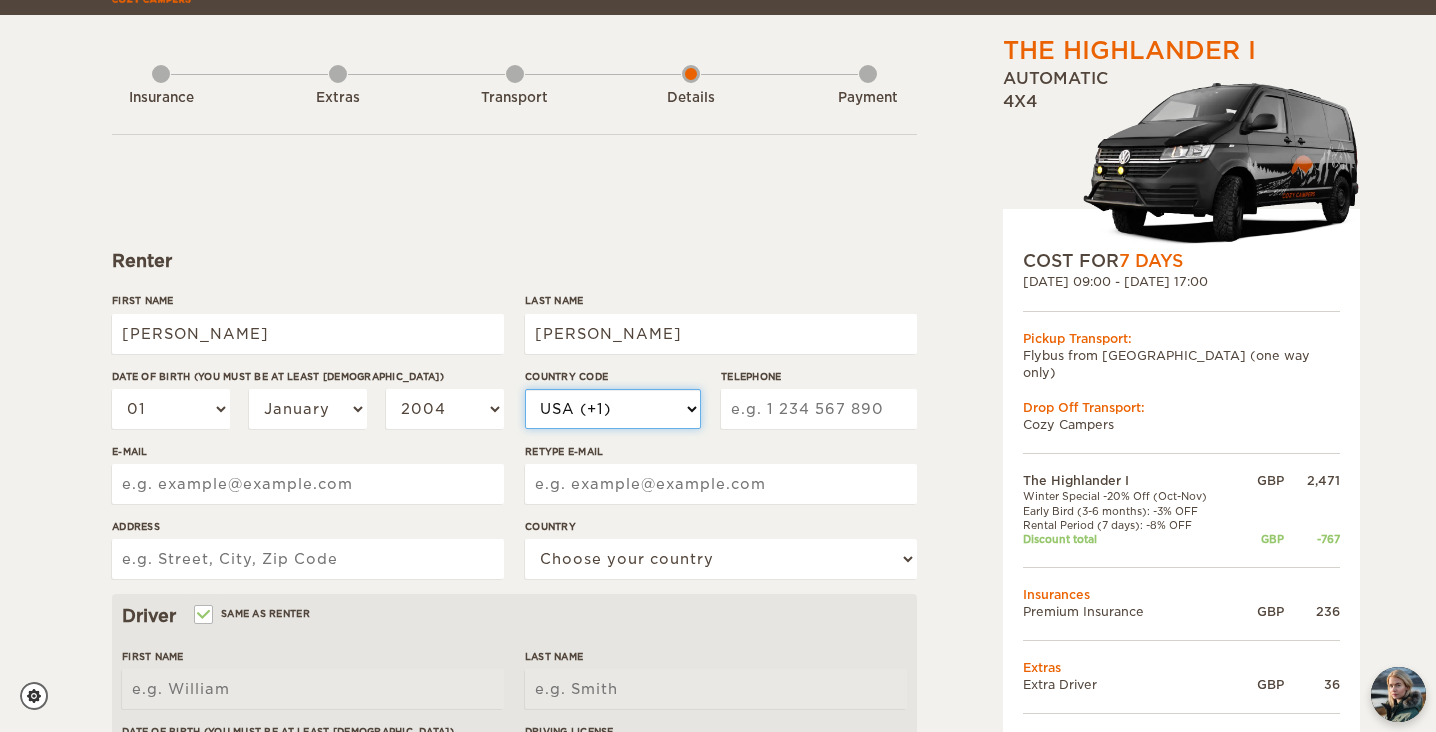 select on "44" 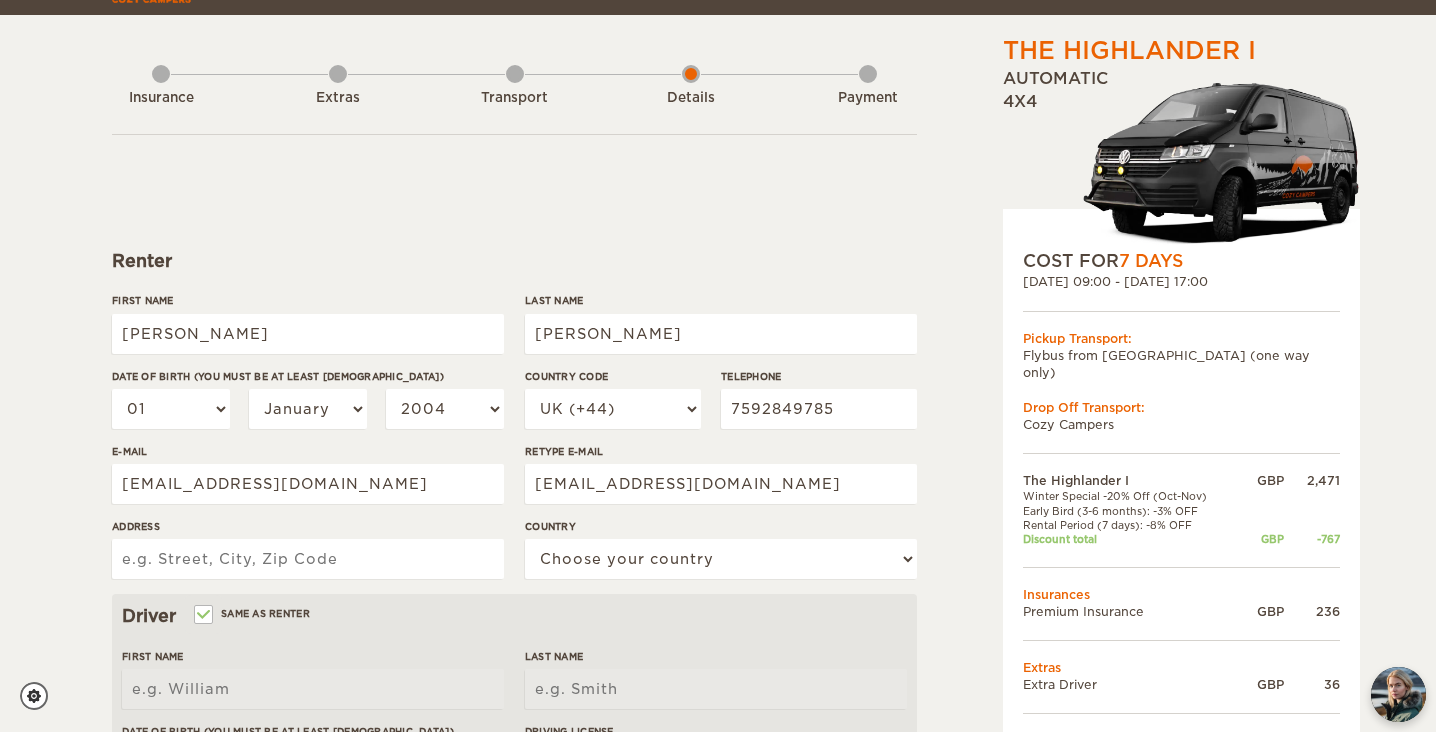 type on "182 The Parkway" 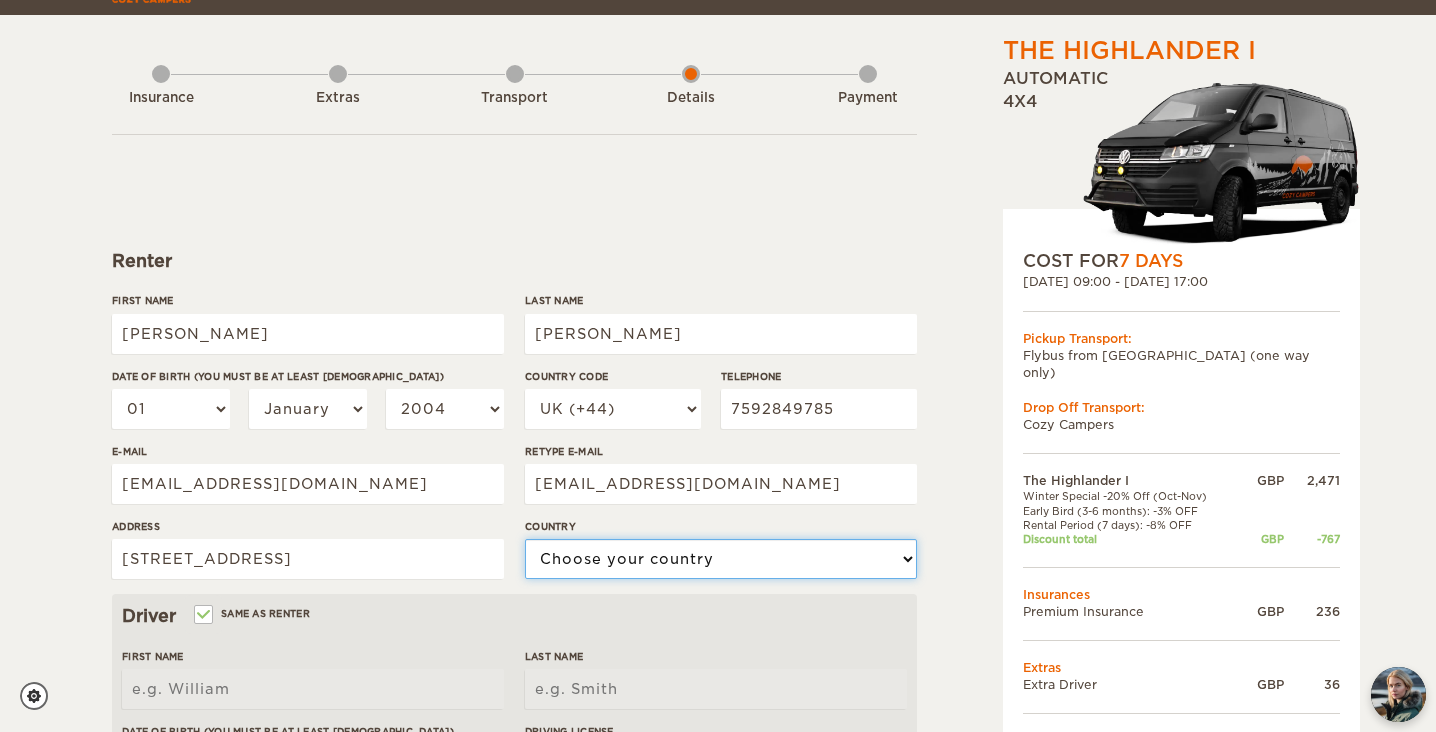 select on "221" 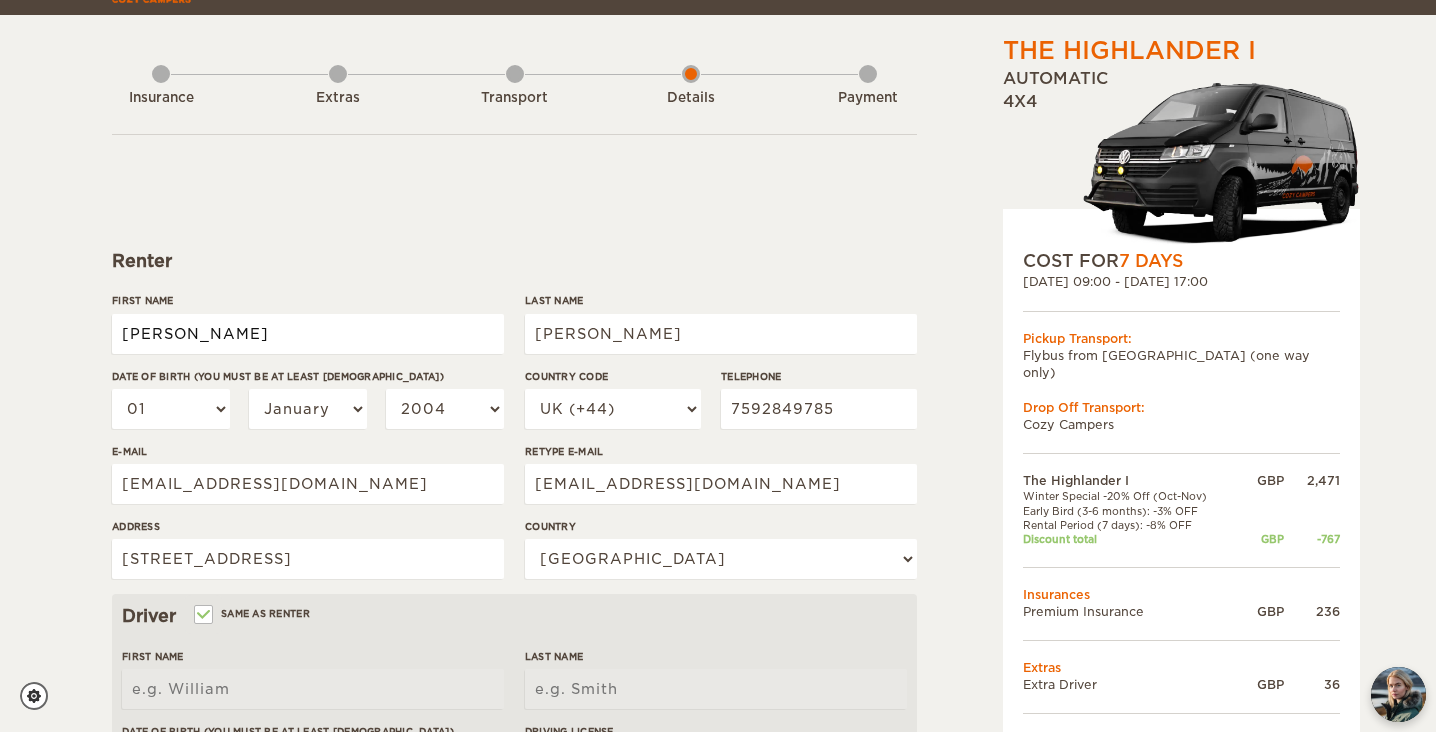 type on "Louis" 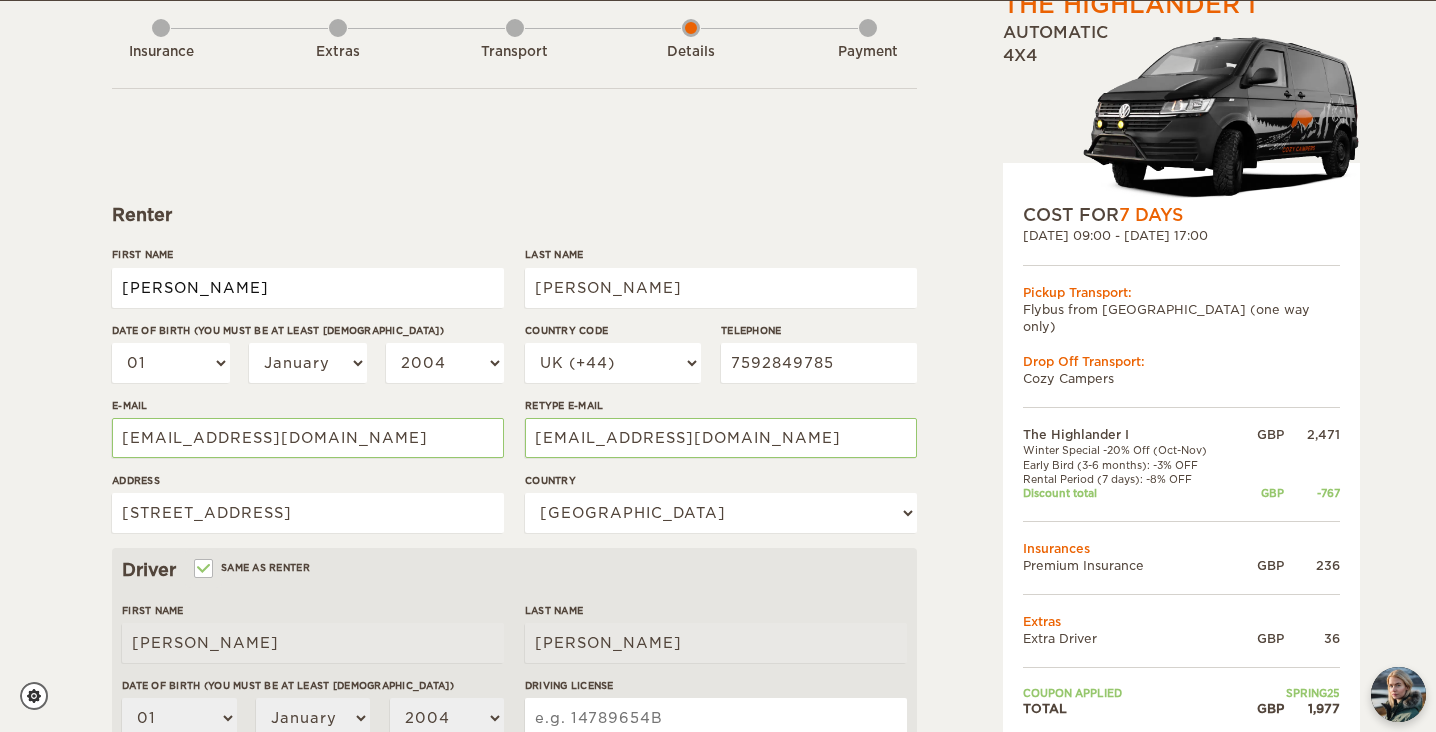 scroll, scrollTop: 110, scrollLeft: 0, axis: vertical 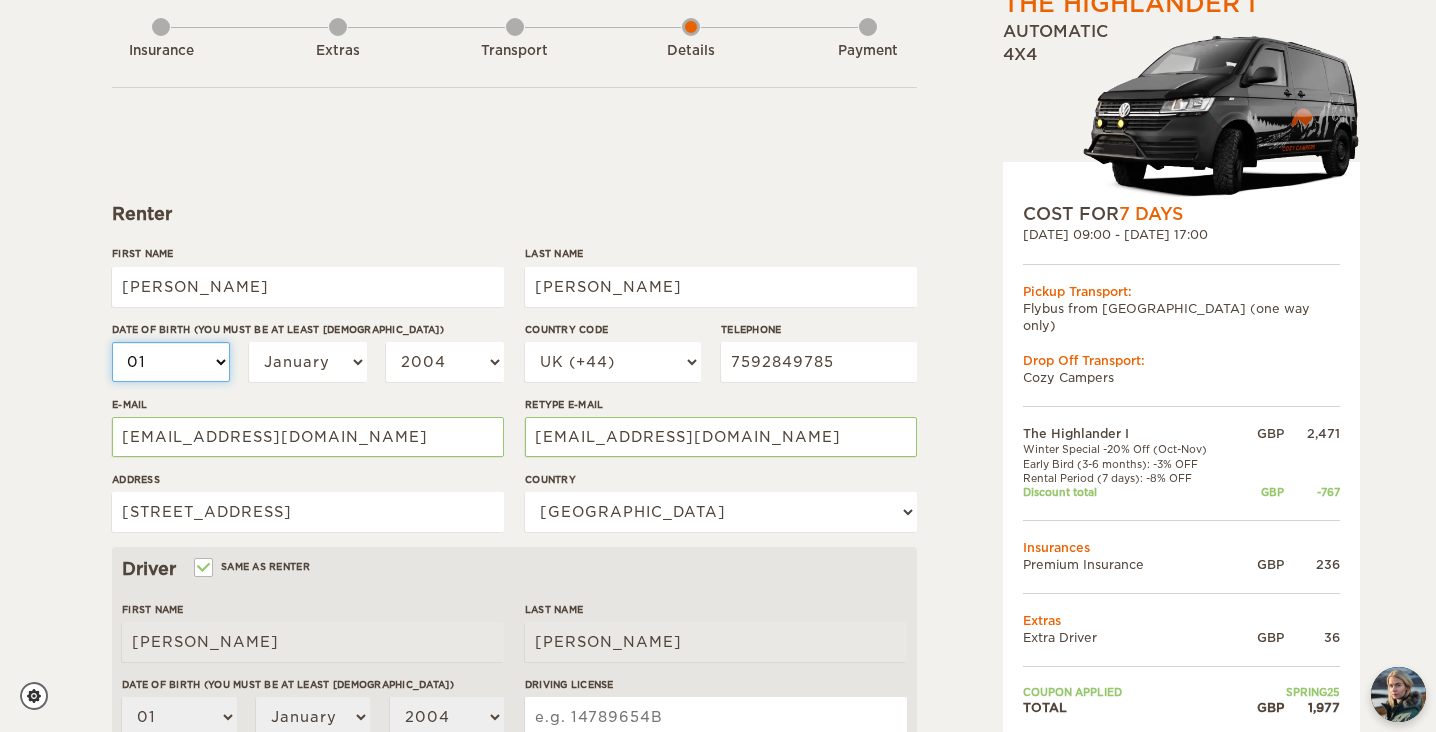 click on "01
02
03
04
05
06
07
08
09
10
11
12
13
14
15
16
17
18
19
20
21
22
23
24
25
26
27
28
29
30
31" at bounding box center [171, 362] 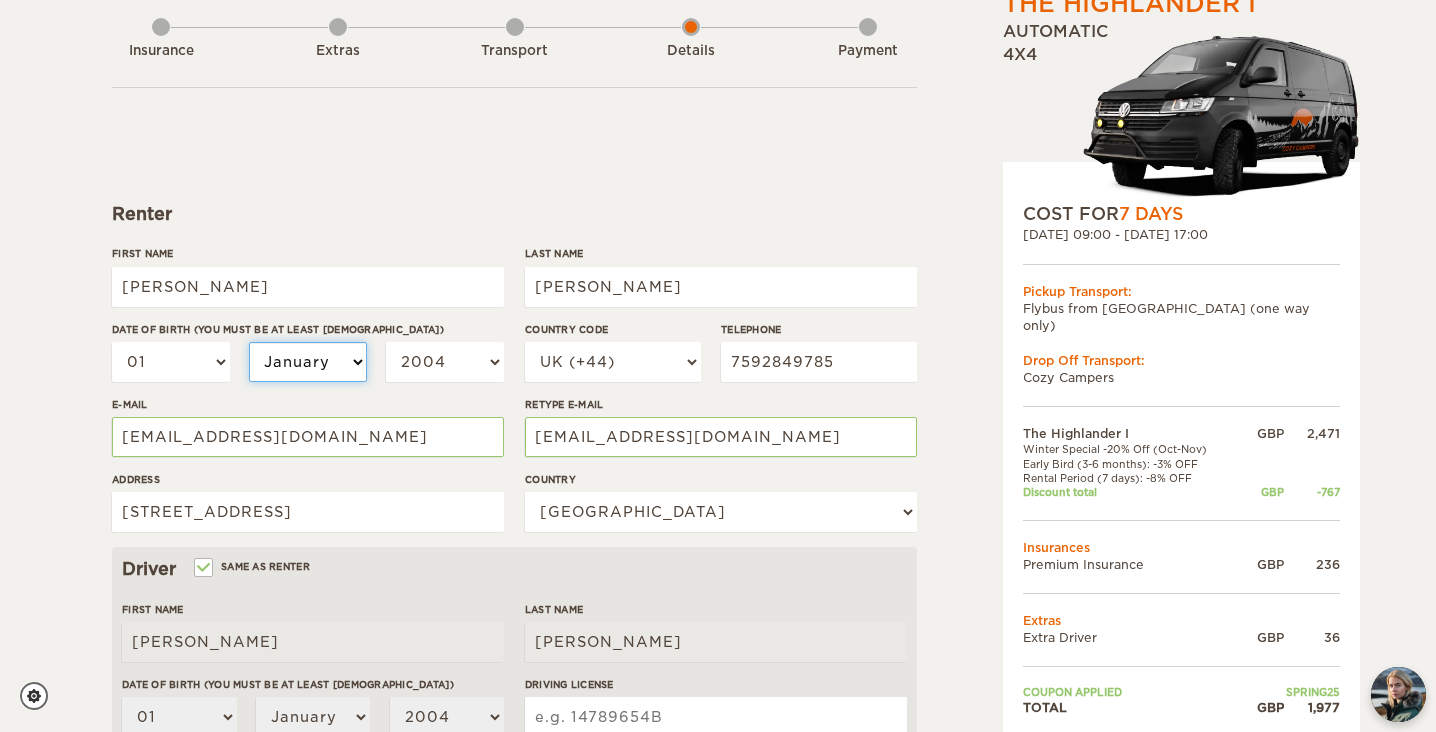 click on "January
February
March
April
May
June
July
August
September
October
November
December" at bounding box center [308, 362] 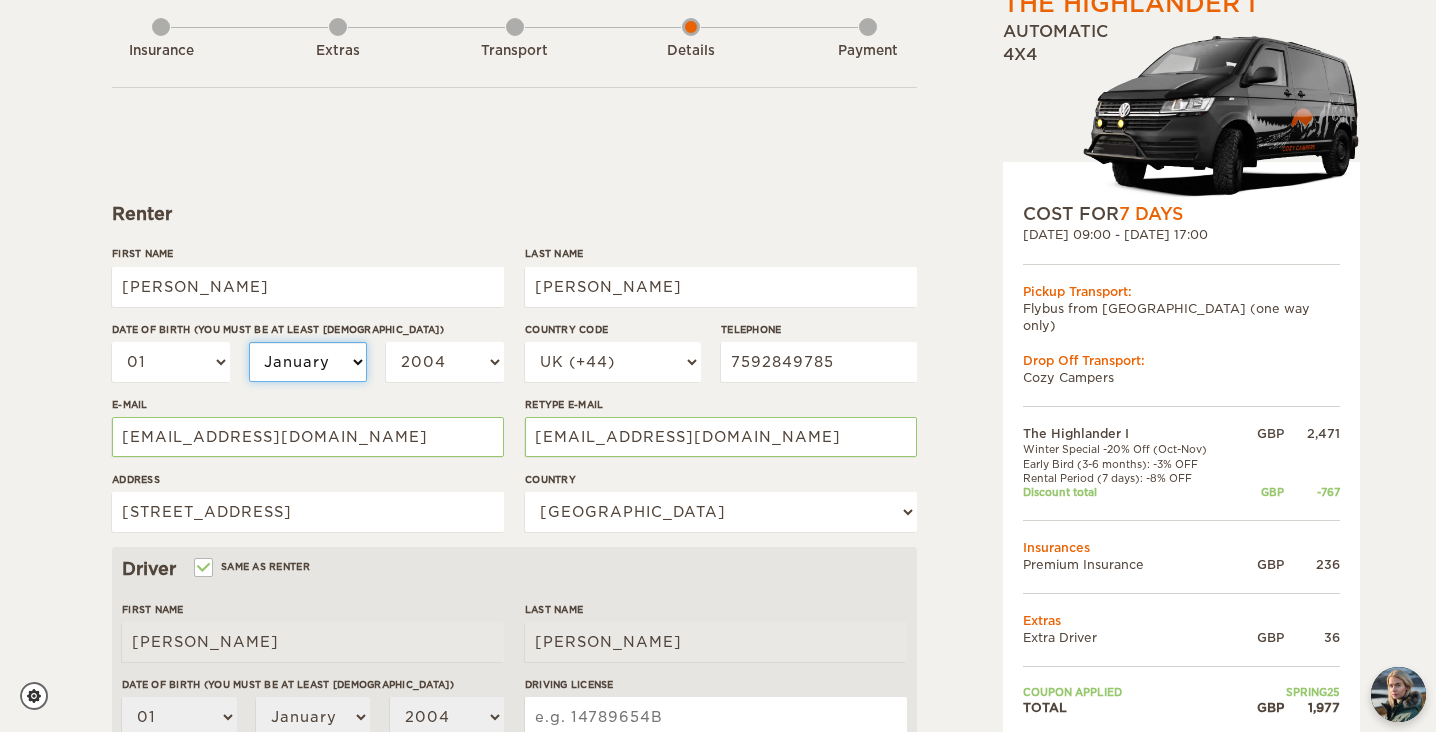 select on "12" 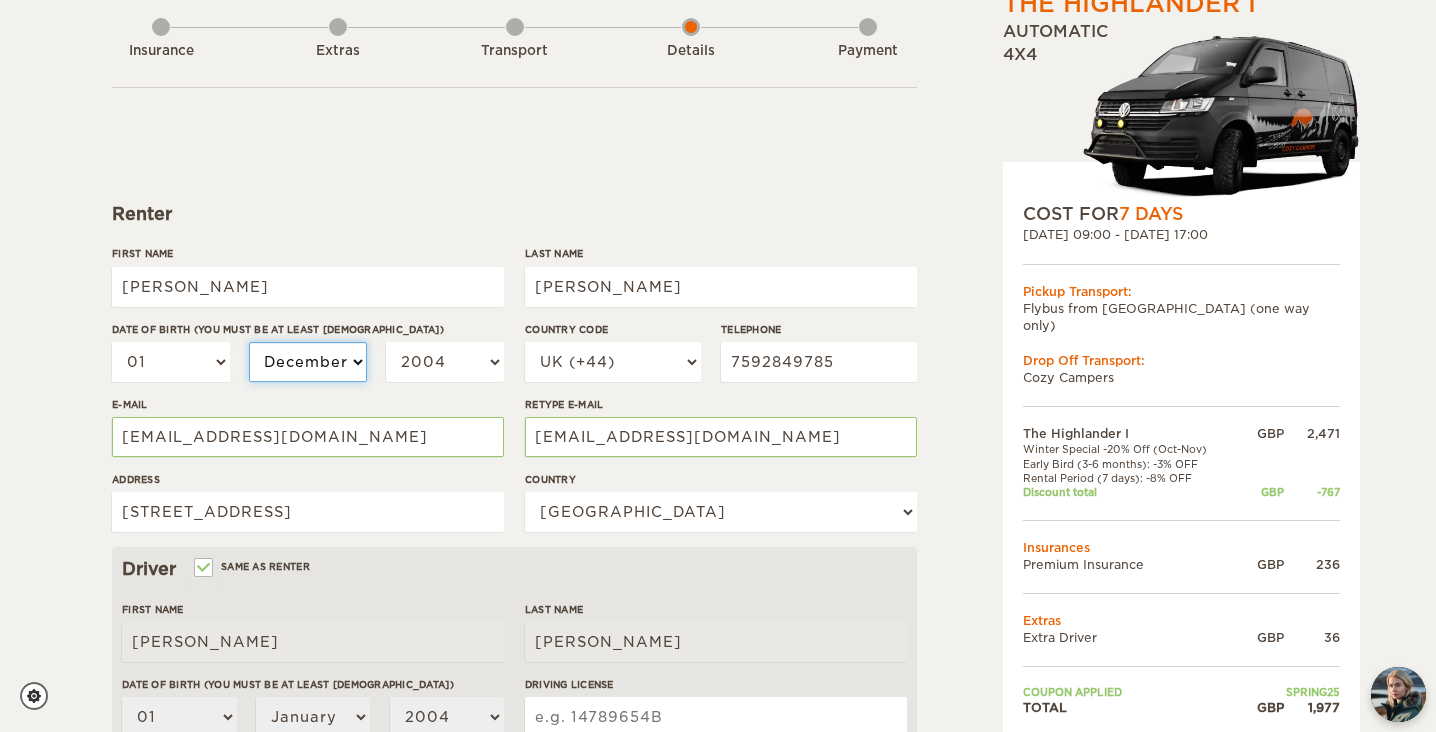 select on "12" 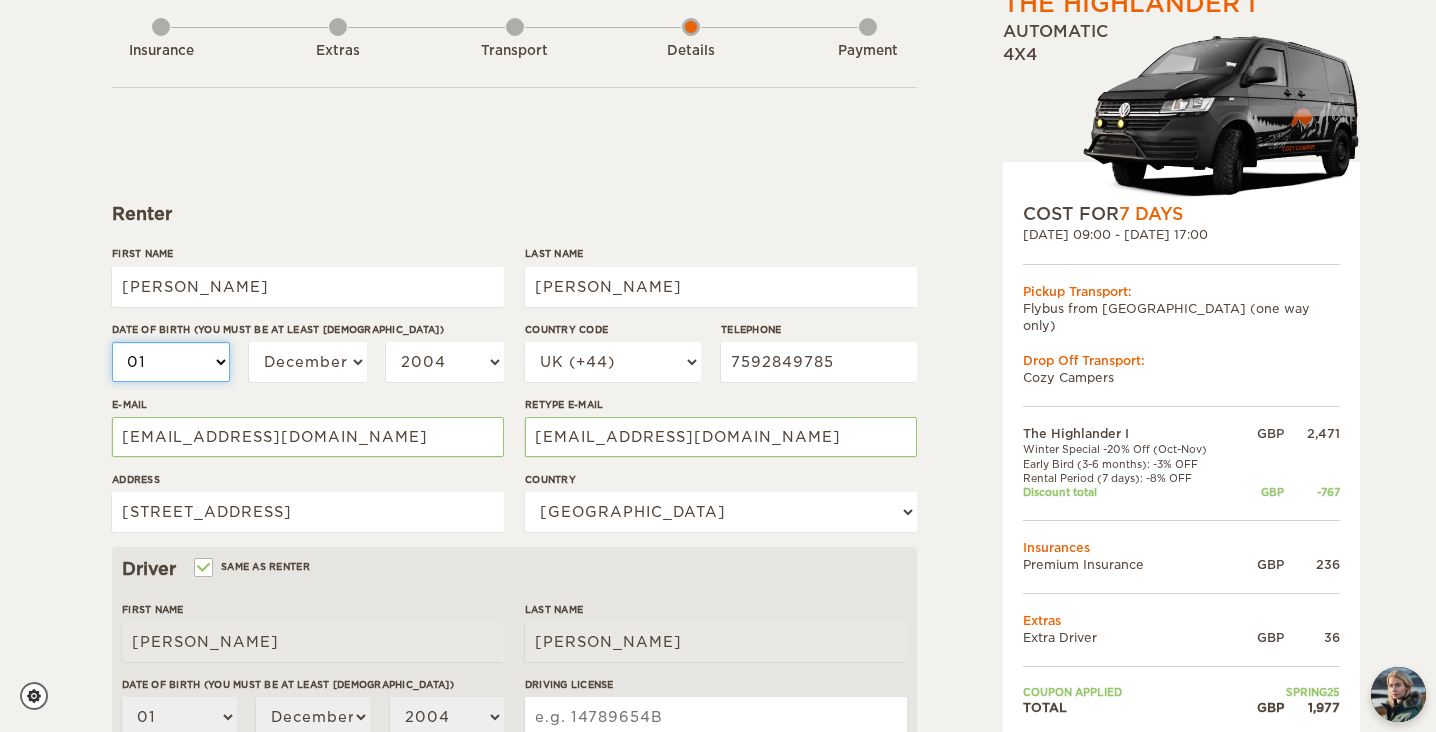 click on "01
02
03
04
05
06
07
08
09
10
11
12
13
14
15
16
17
18
19
20
21
22
23
24
25
26
27
28
29
30
31" at bounding box center (171, 362) 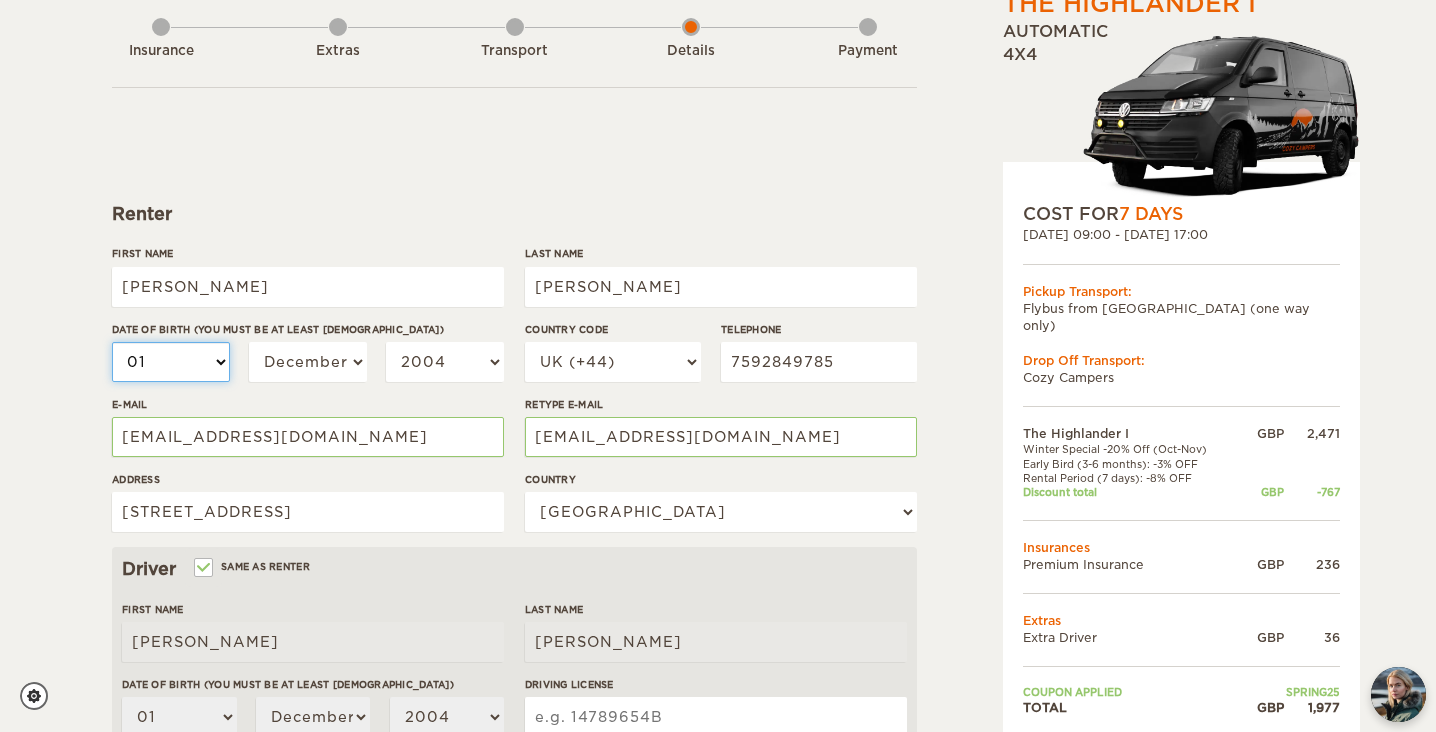 select on "28" 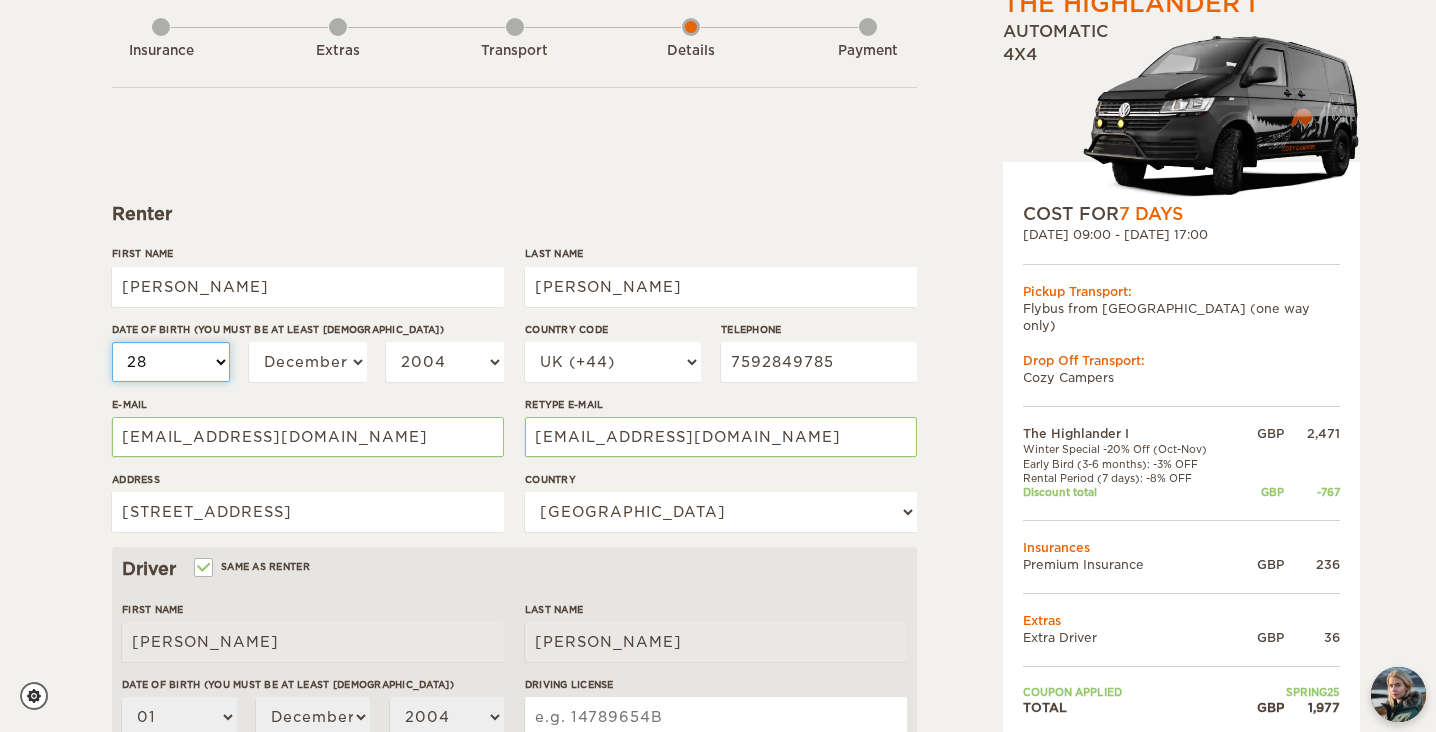 select on "28" 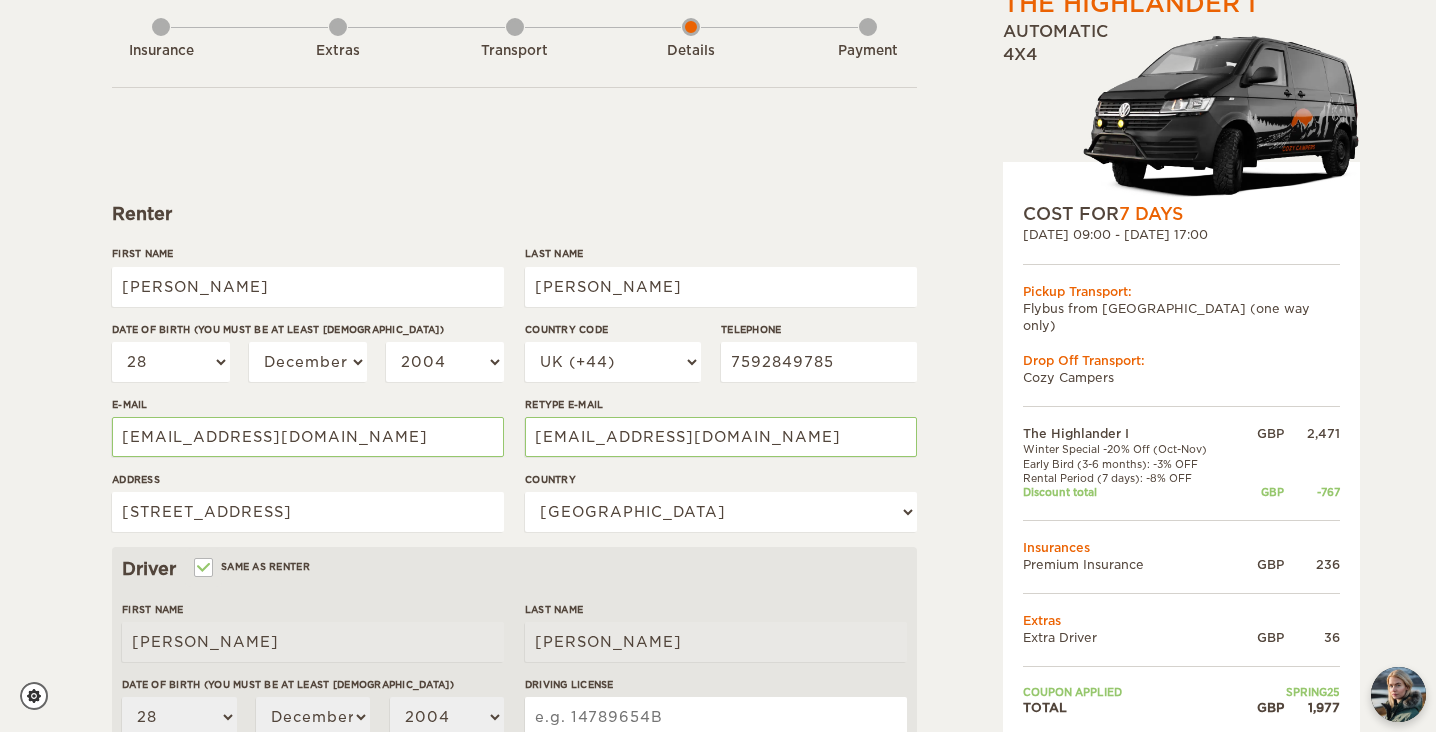 click on "01
02
03
04
05
06
07
08
09
10
11
12
13
14
15
16
17
18
19
20
21
22
23
24
25
26
27
28
29
30
31
January
February
March
April
May
June
July
August
September
October
November
December
2004 2003 2002 2001 2000 1999 1998 1997 1996 1995 1994 1993 1992 1991 1990 1989 1988 1987 1986 1985 1984 1983 1982 1981 1980 1979 1978 1977 1976 1975 1974 1973 1972 1971 1970 1969 1968 1967 1966 1965 1964 1963 1962 1961 1960 1959 1958 1957 1956 1955 1954 1953 1952 1951 1950 1949 1948 1947 1946 1945 1944 1943 1942 1941 1940 1939 1938 1937 1936 1935 1934 1933 1932 1931 1930 1929 1928 1927 1926 1925 1924 1923 1922 1921 1920 1919 1918 1917 1916 1915 1914 1913 1912 1911 1910 1909 1908 1907 1906 1905 1904 1903 1902 1901 1900 1899 1898 1897 1896 1895 1894" at bounding box center (308, 369) 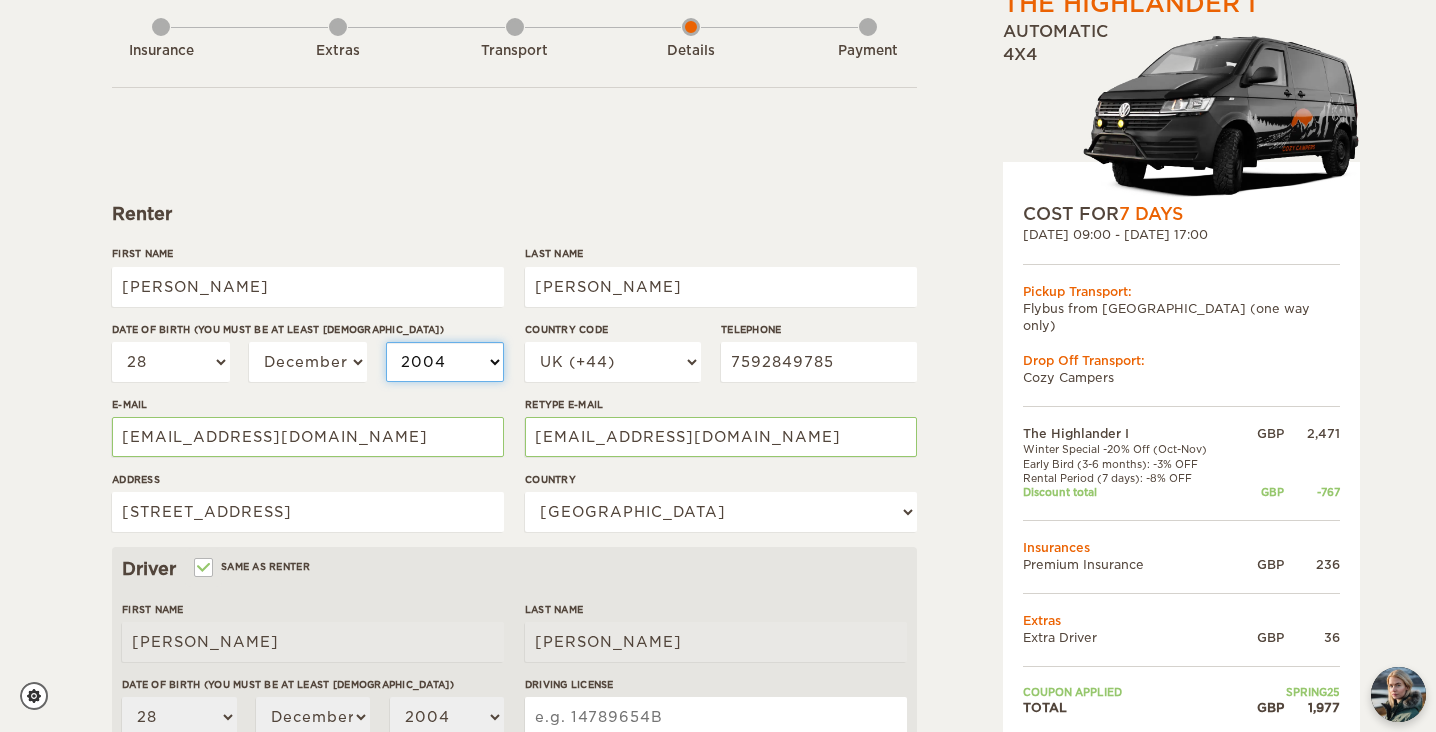 click on "2004 2003 2002 2001 2000 1999 1998 1997 1996 1995 1994 1993 1992 1991 1990 1989 1988 1987 1986 1985 1984 1983 1982 1981 1980 1979 1978 1977 1976 1975 1974 1973 1972 1971 1970 1969 1968 1967 1966 1965 1964 1963 1962 1961 1960 1959 1958 1957 1956 1955 1954 1953 1952 1951 1950 1949 1948 1947 1946 1945 1944 1943 1942 1941 1940 1939 1938 1937 1936 1935 1934 1933 1932 1931 1930 1929 1928 1927 1926 1925 1924 1923 1922 1921 1920 1919 1918 1917 1916 1915 1914 1913 1912 1911 1910 1909 1908 1907 1906 1905 1904 1903 1902 1901 1900 1899 1898 1897 1896 1895 1894 1893 1892 1891 1890 1889 1888 1887 1886 1885 1884 1883 1882 1881 1880 1879 1878 1877 1876 1875" at bounding box center [445, 362] 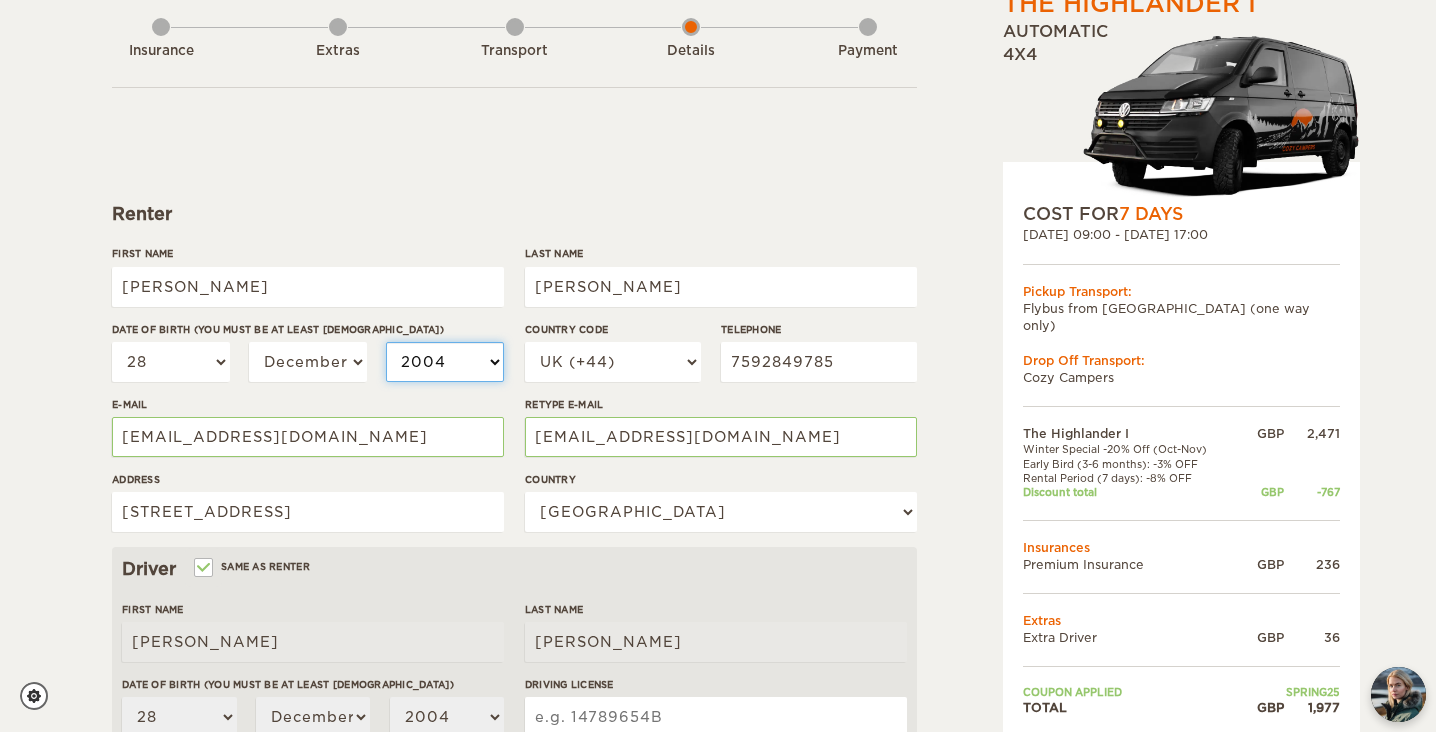 select on "2001" 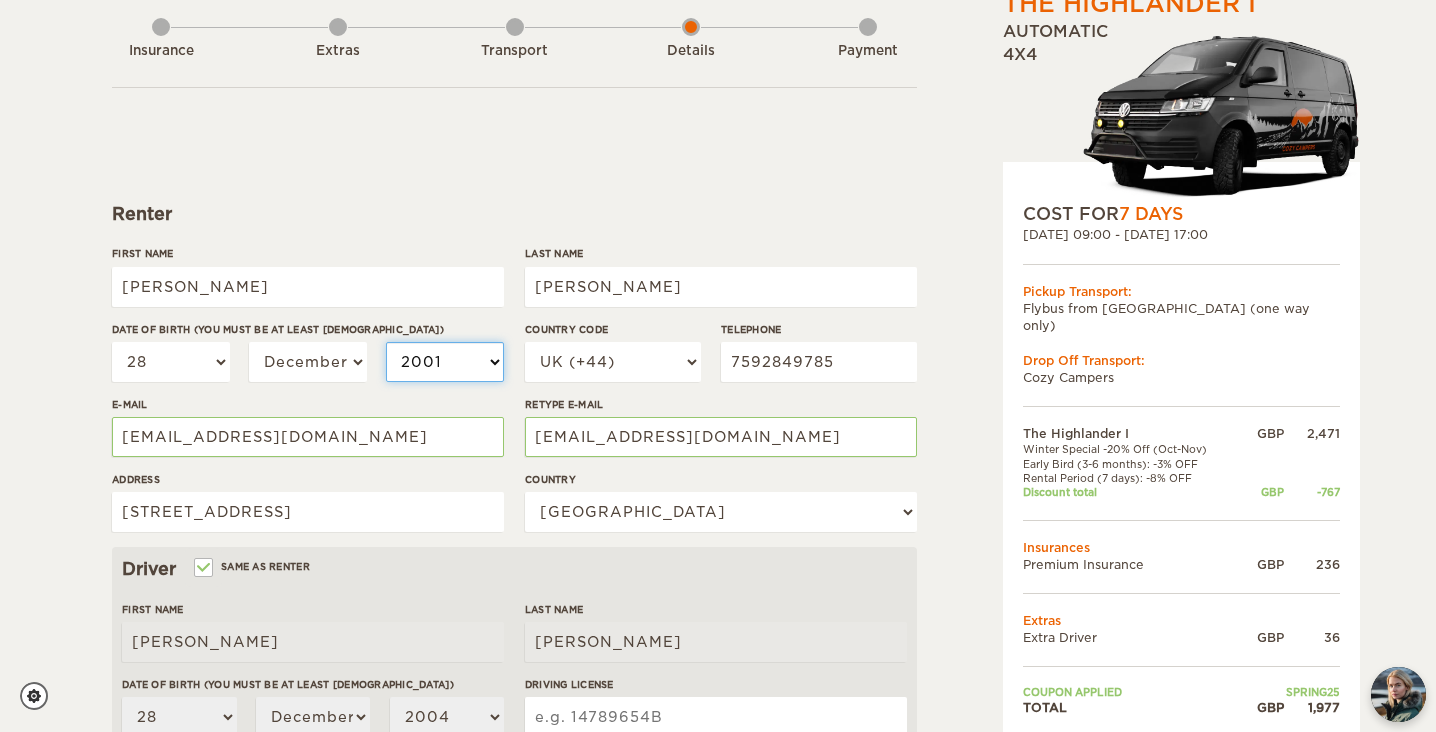 select on "2001" 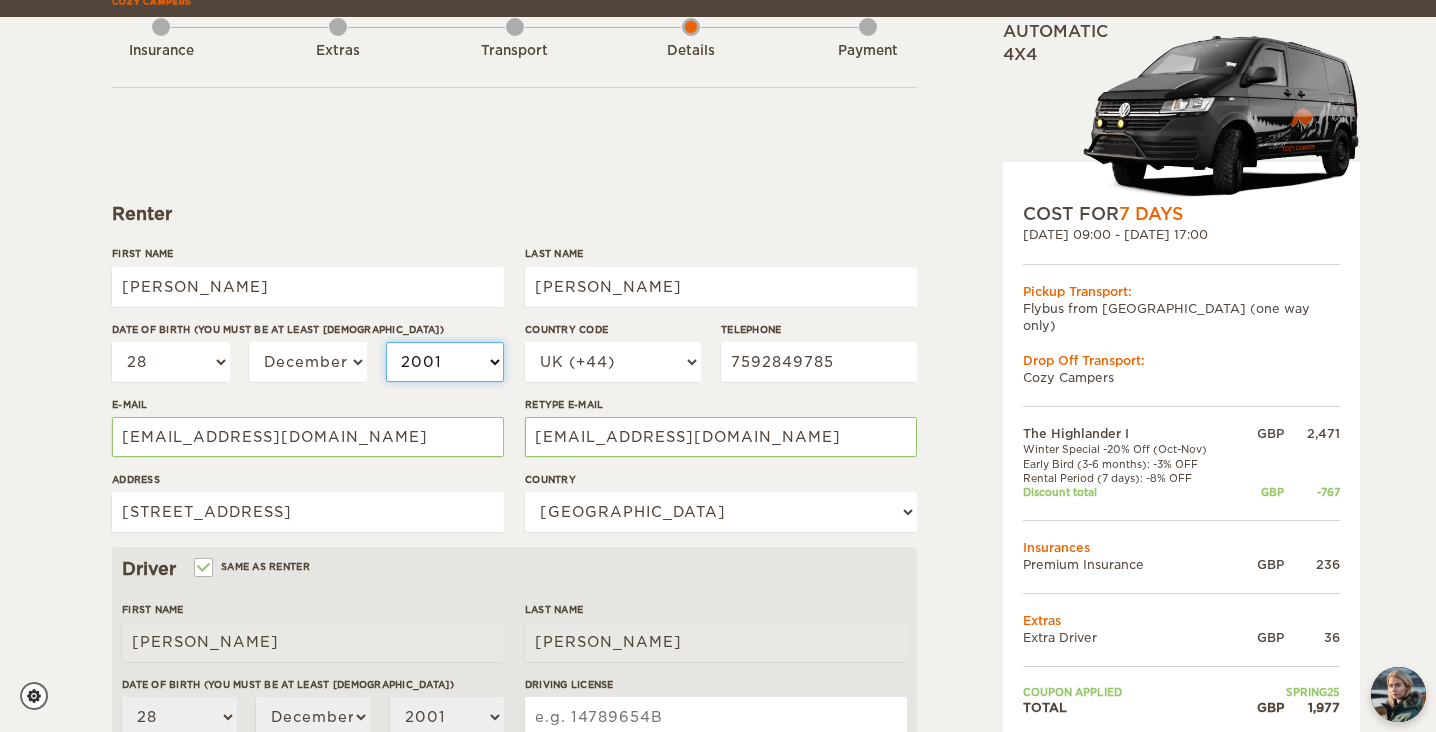 scroll, scrollTop: 135, scrollLeft: 0, axis: vertical 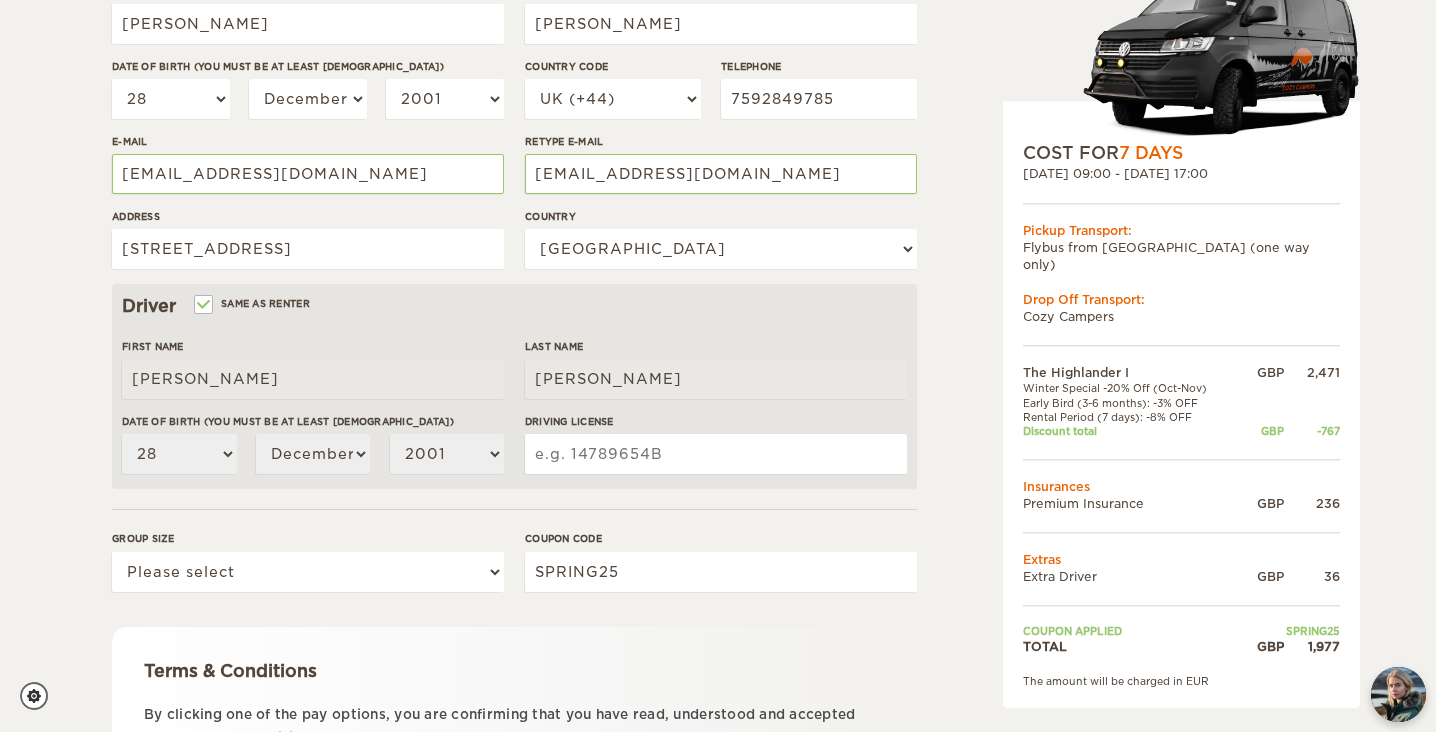 click on "Driving License" at bounding box center (716, 454) 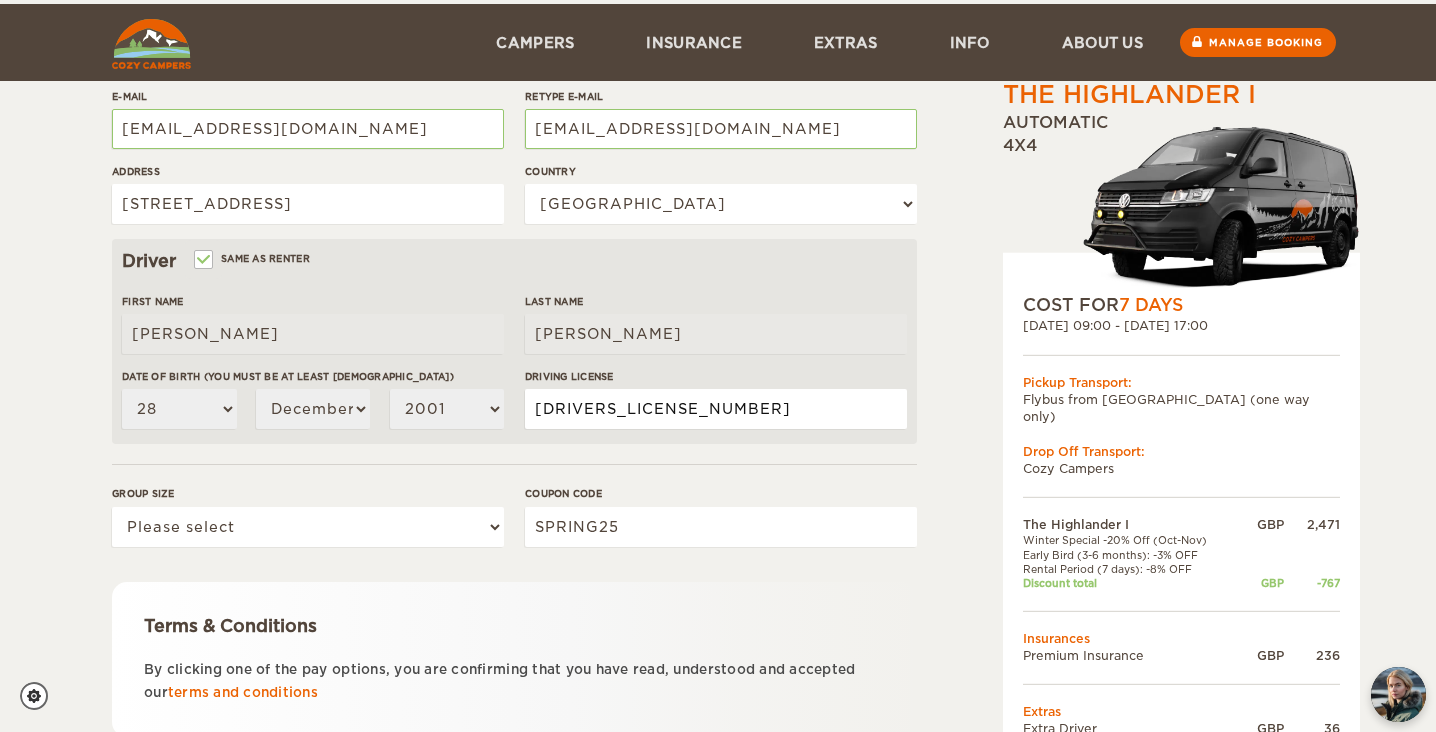 scroll, scrollTop: 569, scrollLeft: 0, axis: vertical 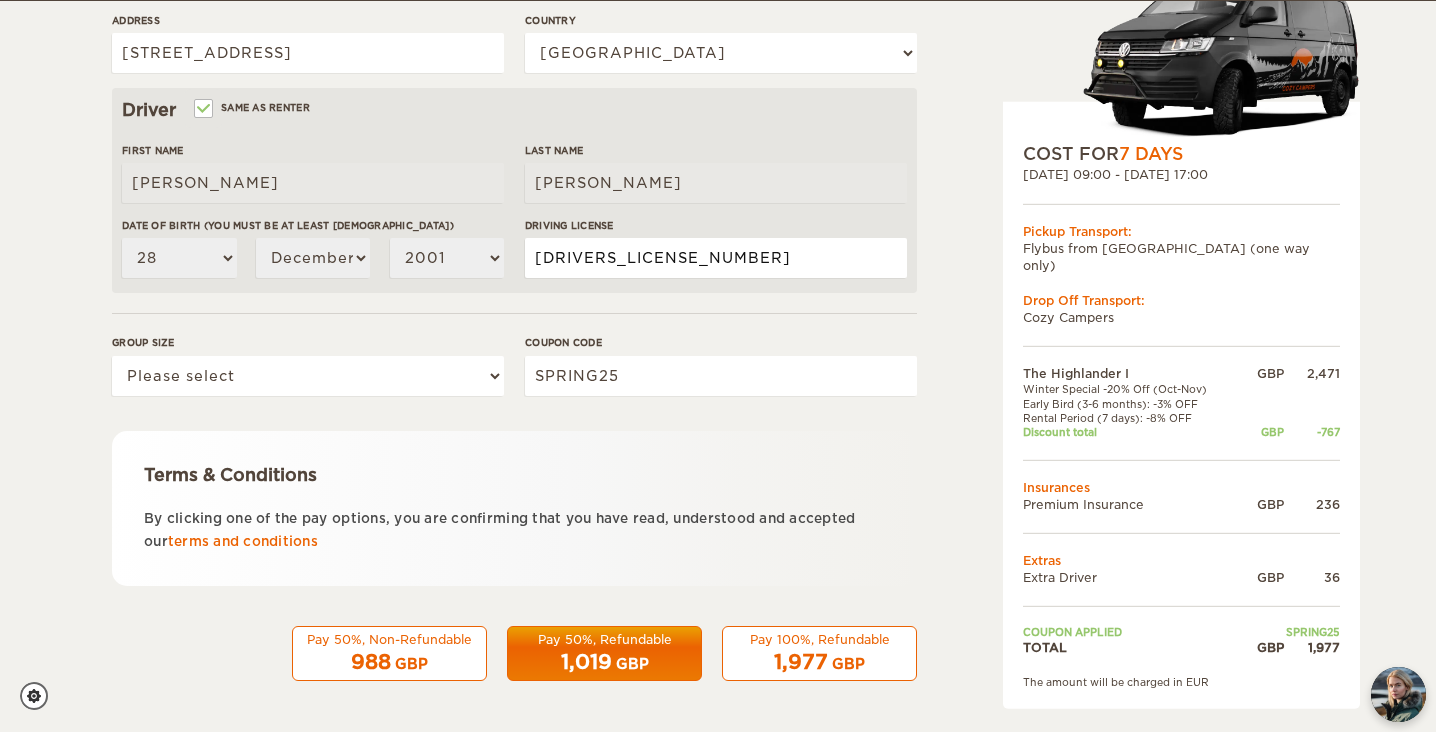 type on "DIVIR012281LA9JR" 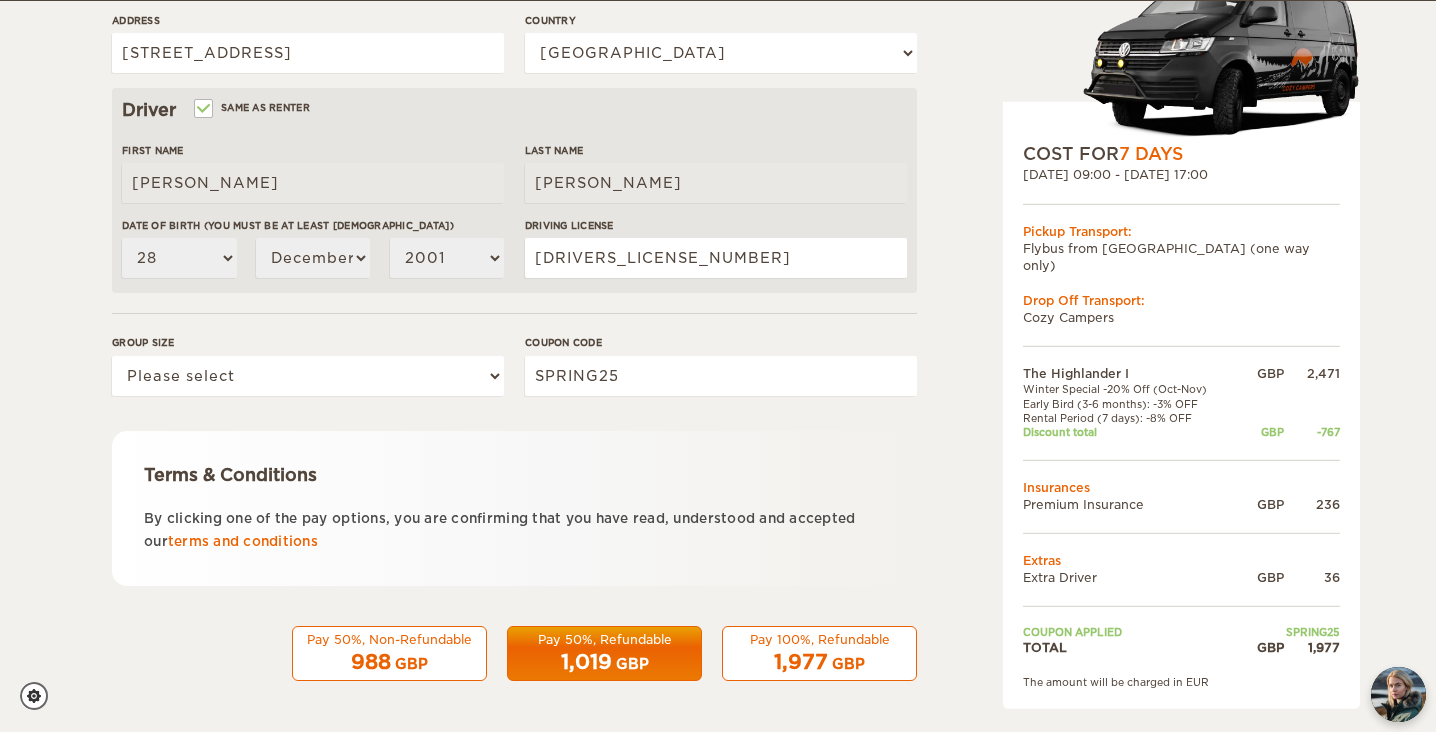 click on "Group size
Please select
1 2" at bounding box center (308, 372) 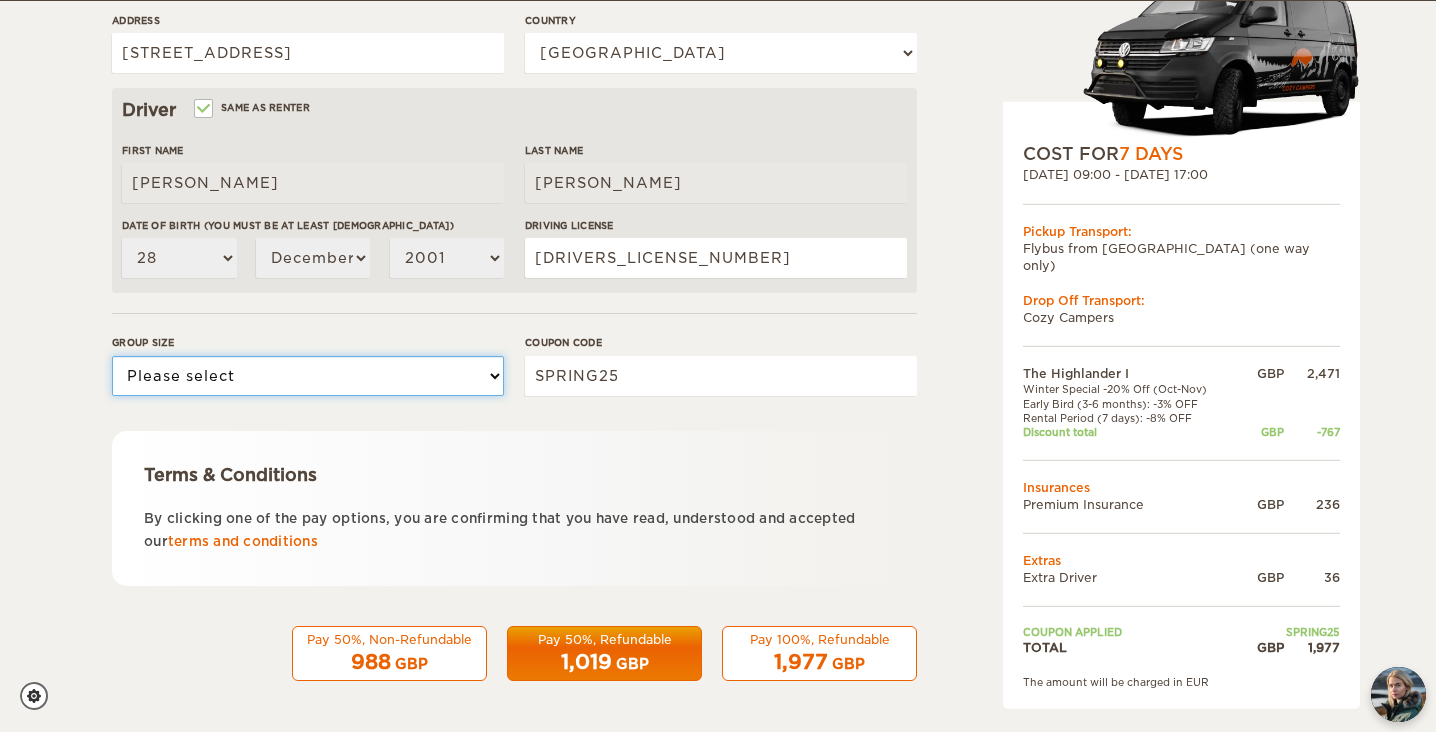 click on "Please select
1 2" at bounding box center (308, 376) 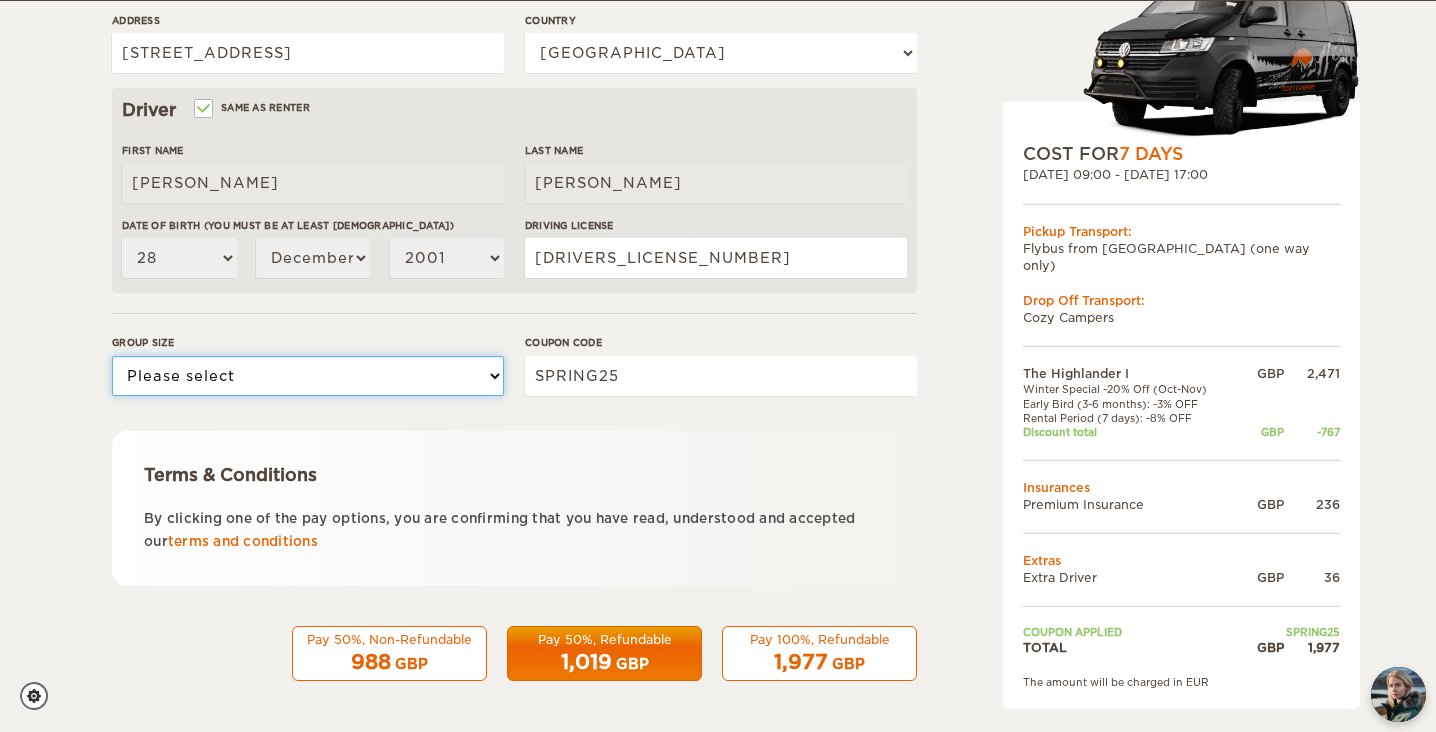 select on "2" 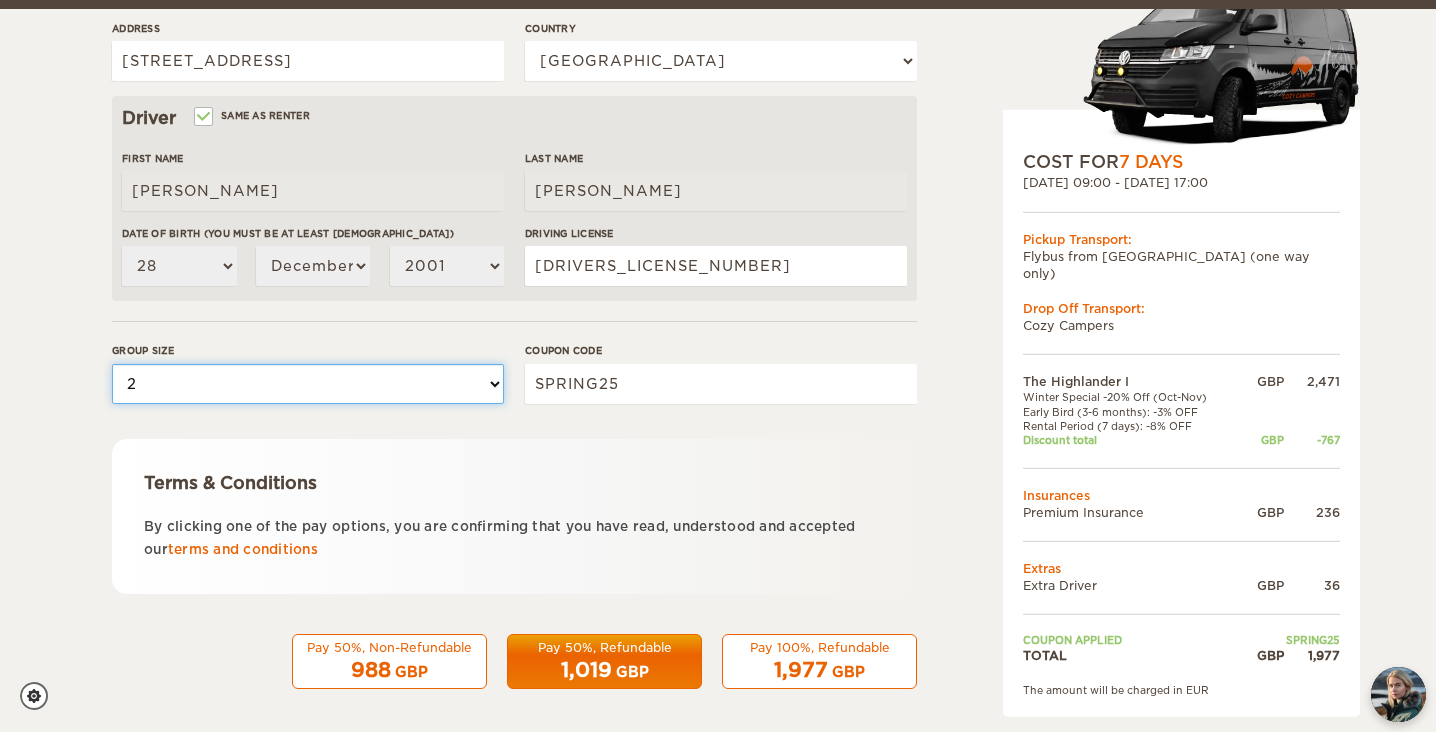 scroll, scrollTop: 569, scrollLeft: 0, axis: vertical 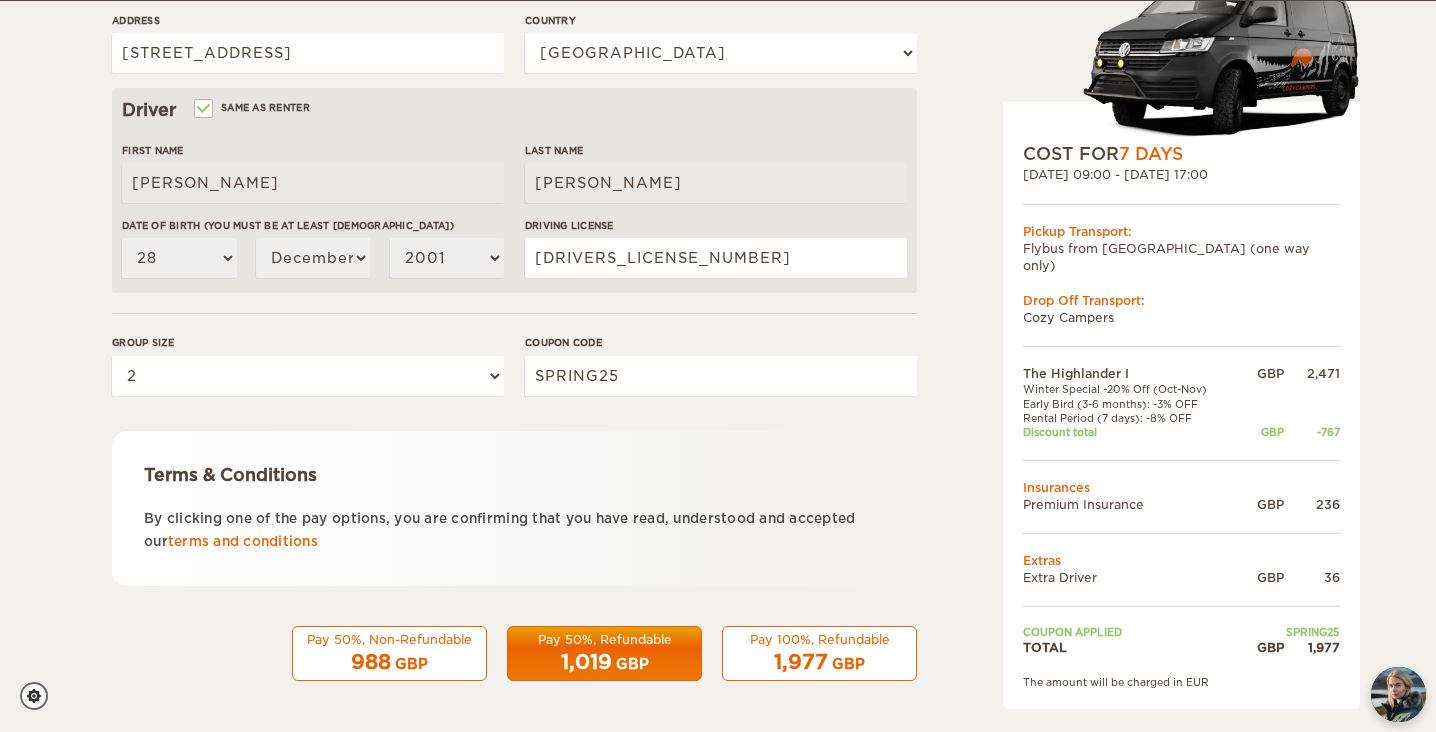 click on "1,977" at bounding box center [801, 662] 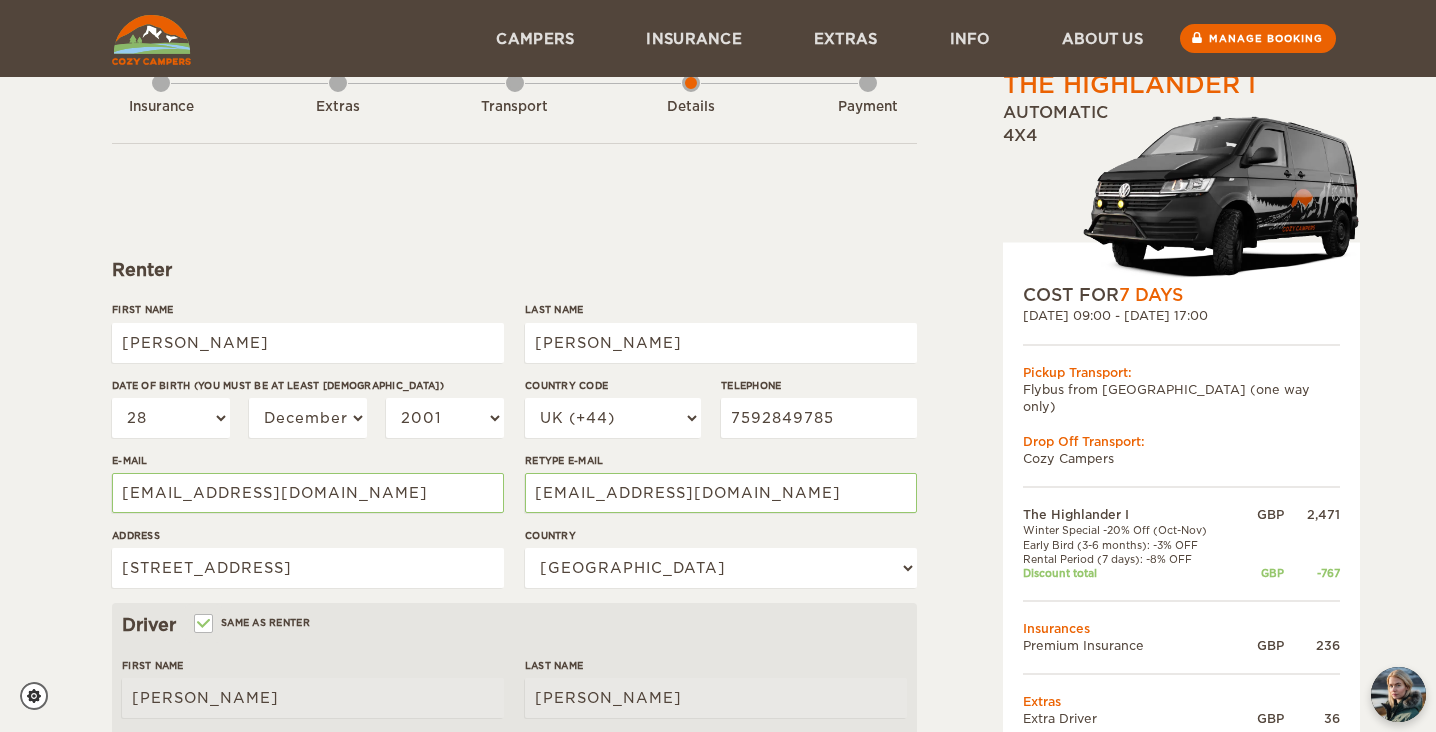 scroll, scrollTop: 0, scrollLeft: 0, axis: both 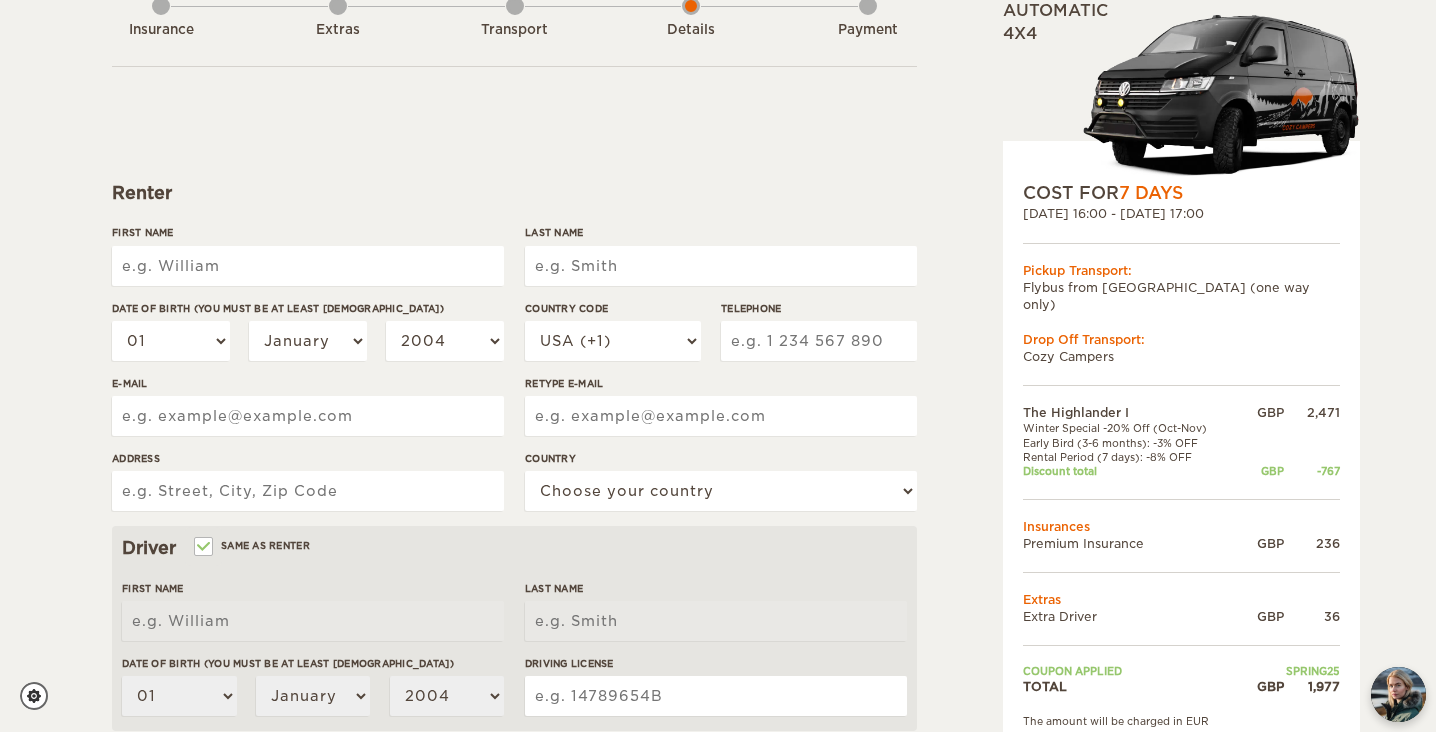 click on "First Name" at bounding box center [308, 266] 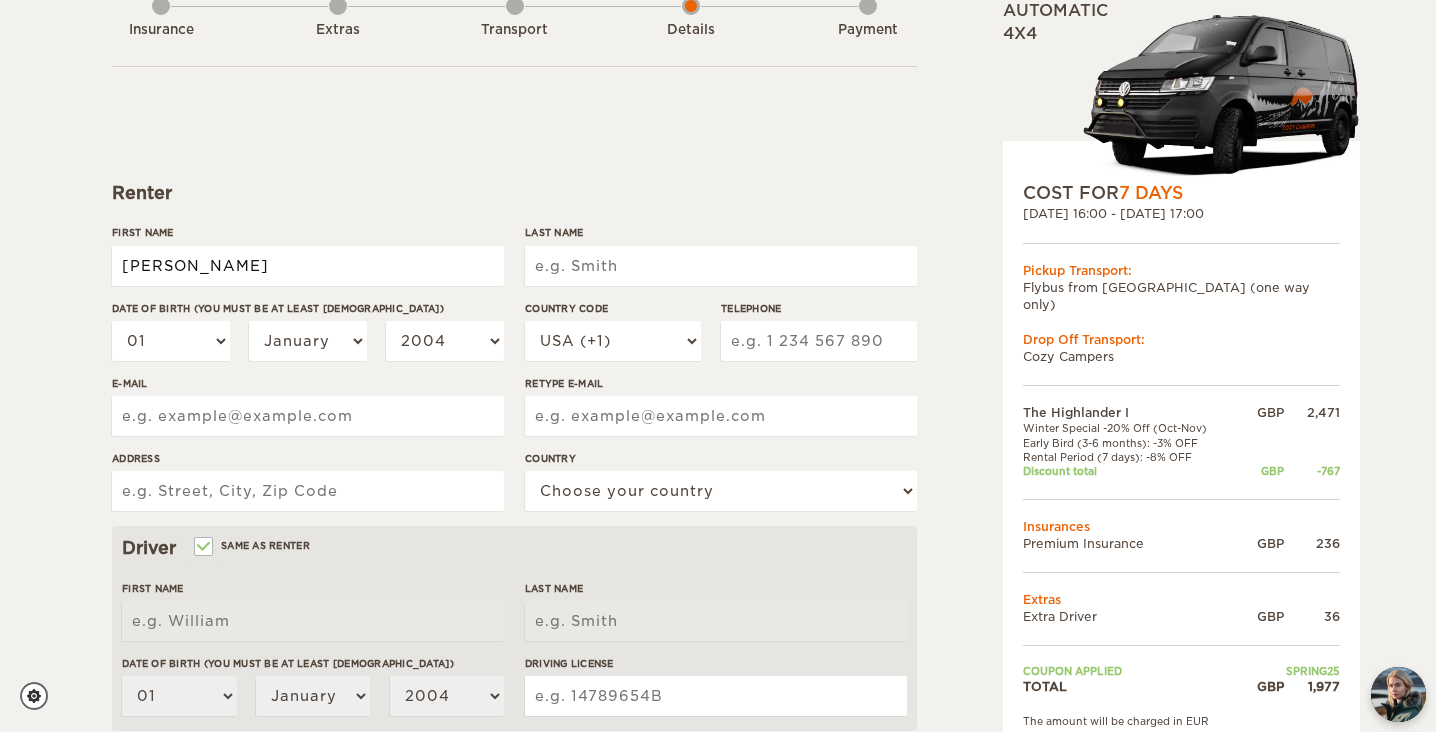 type on "[PERSON_NAME]" 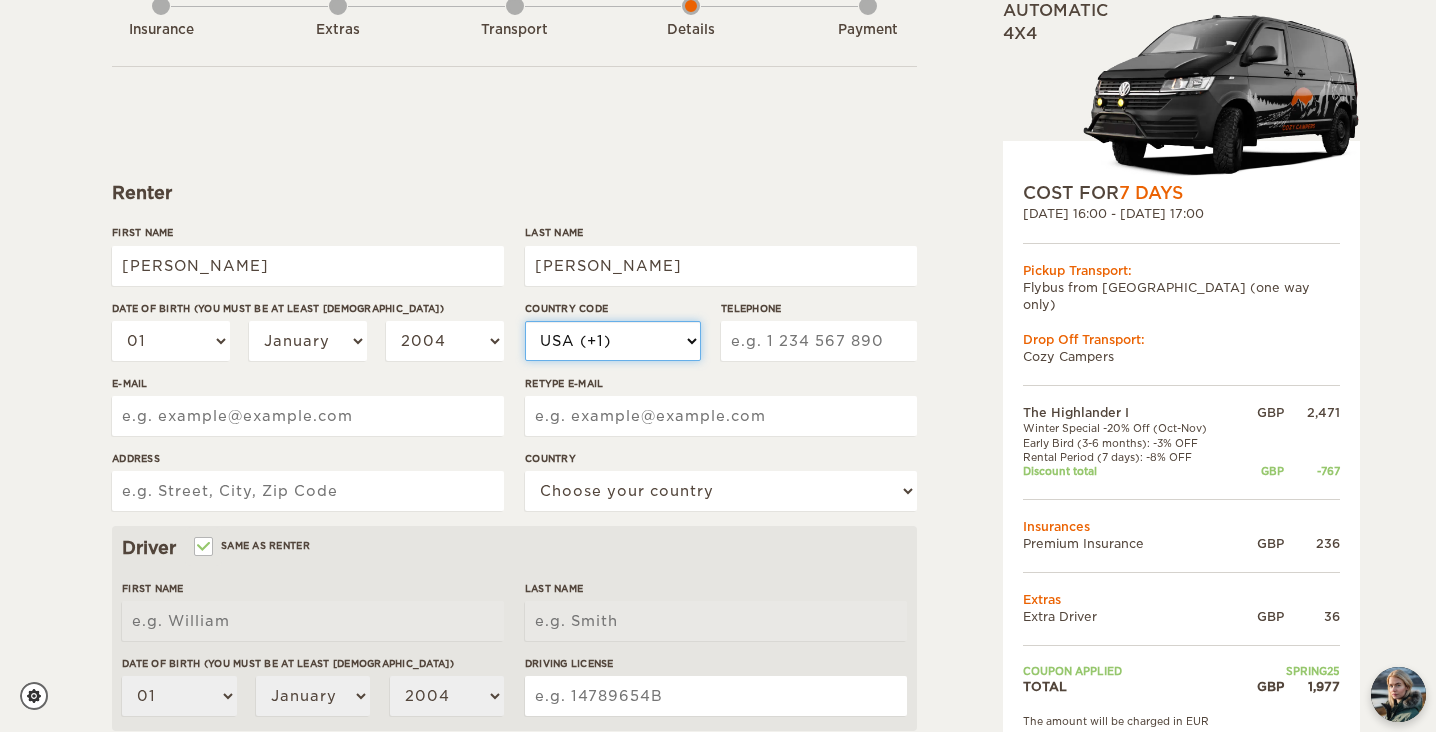 select on "44" 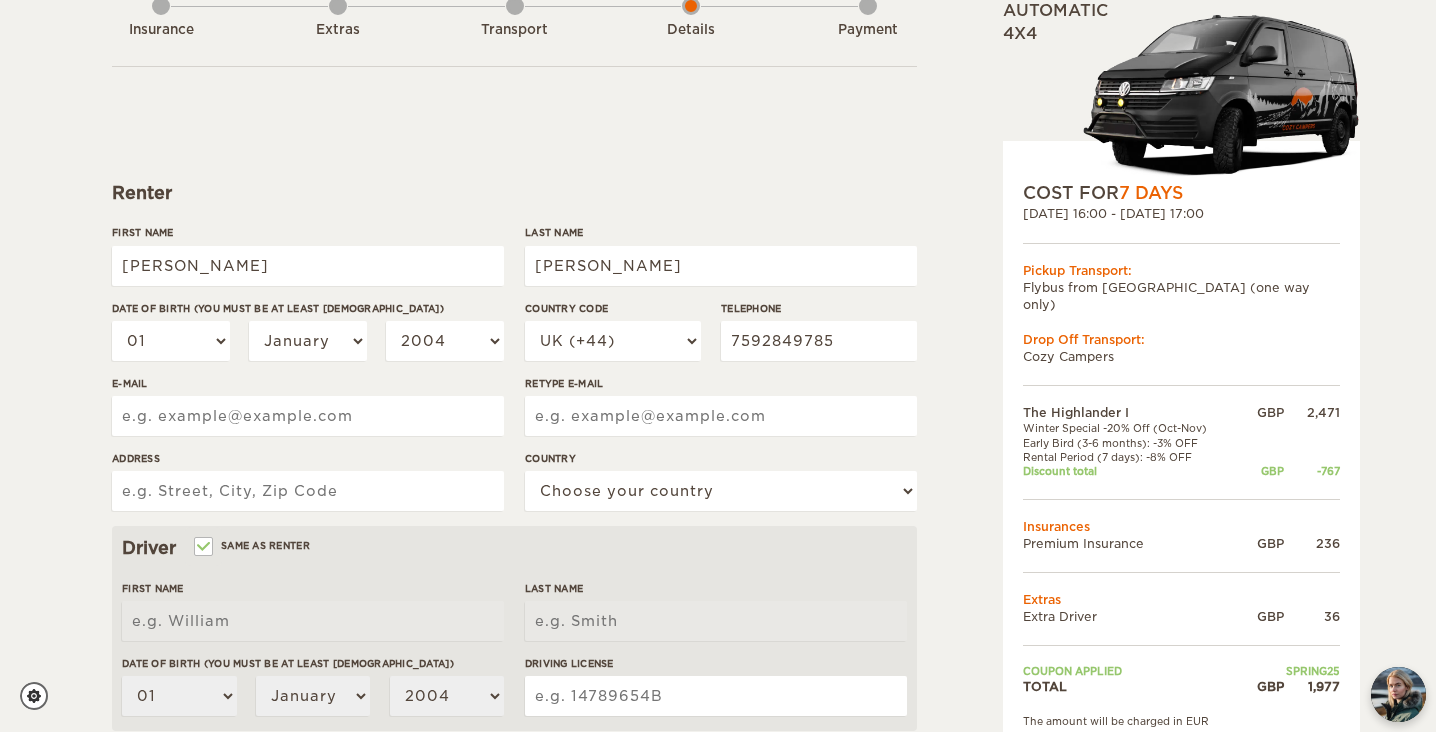 type on "louisdivirgilio1@hotmail.co.uk" 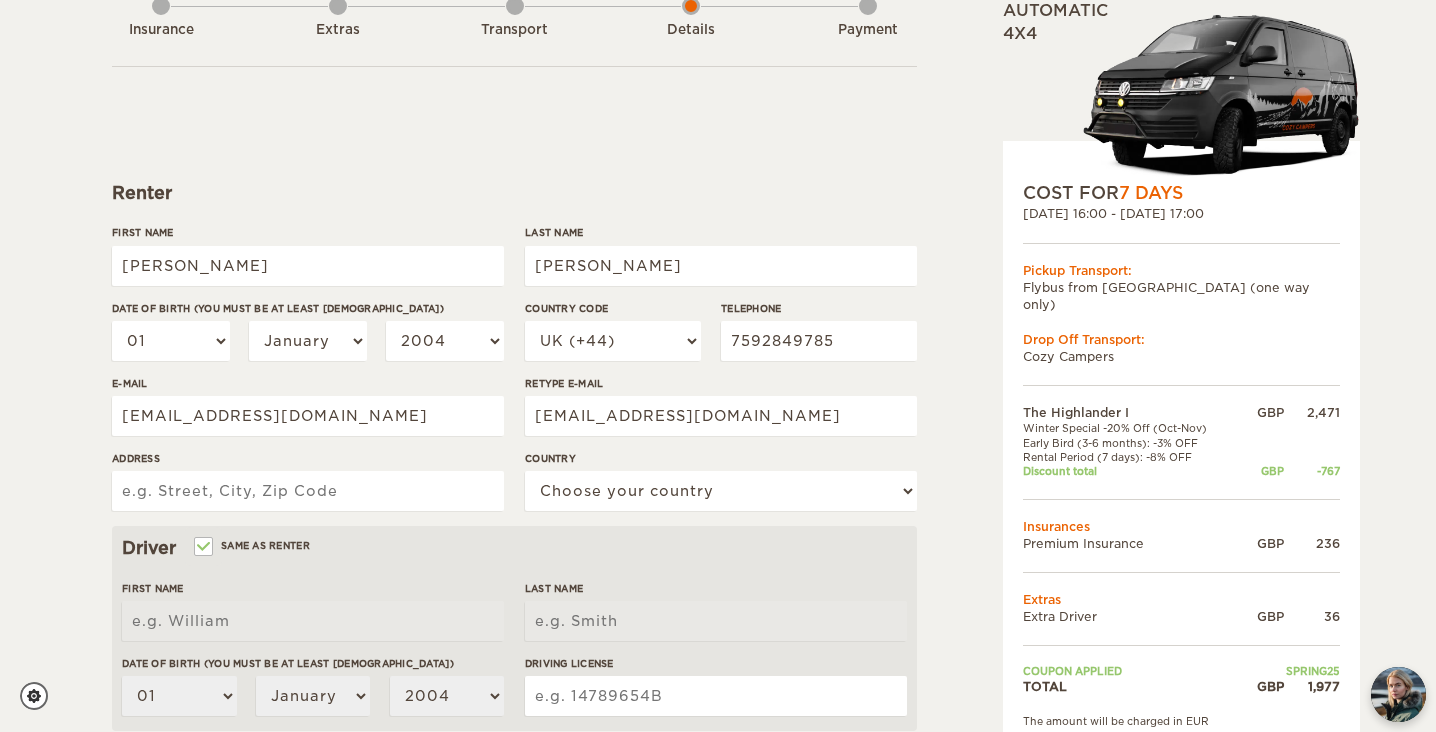 type on "182 The Parkway" 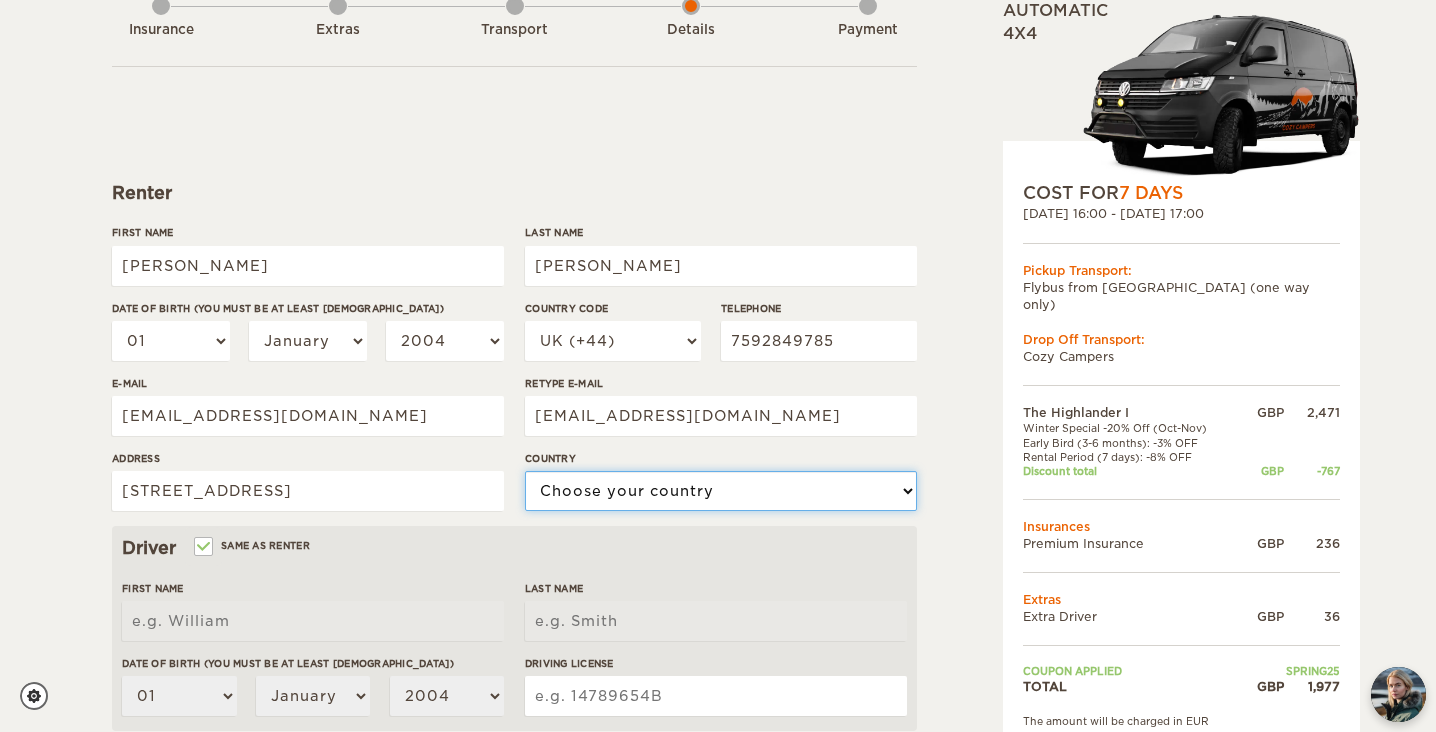 select on "221" 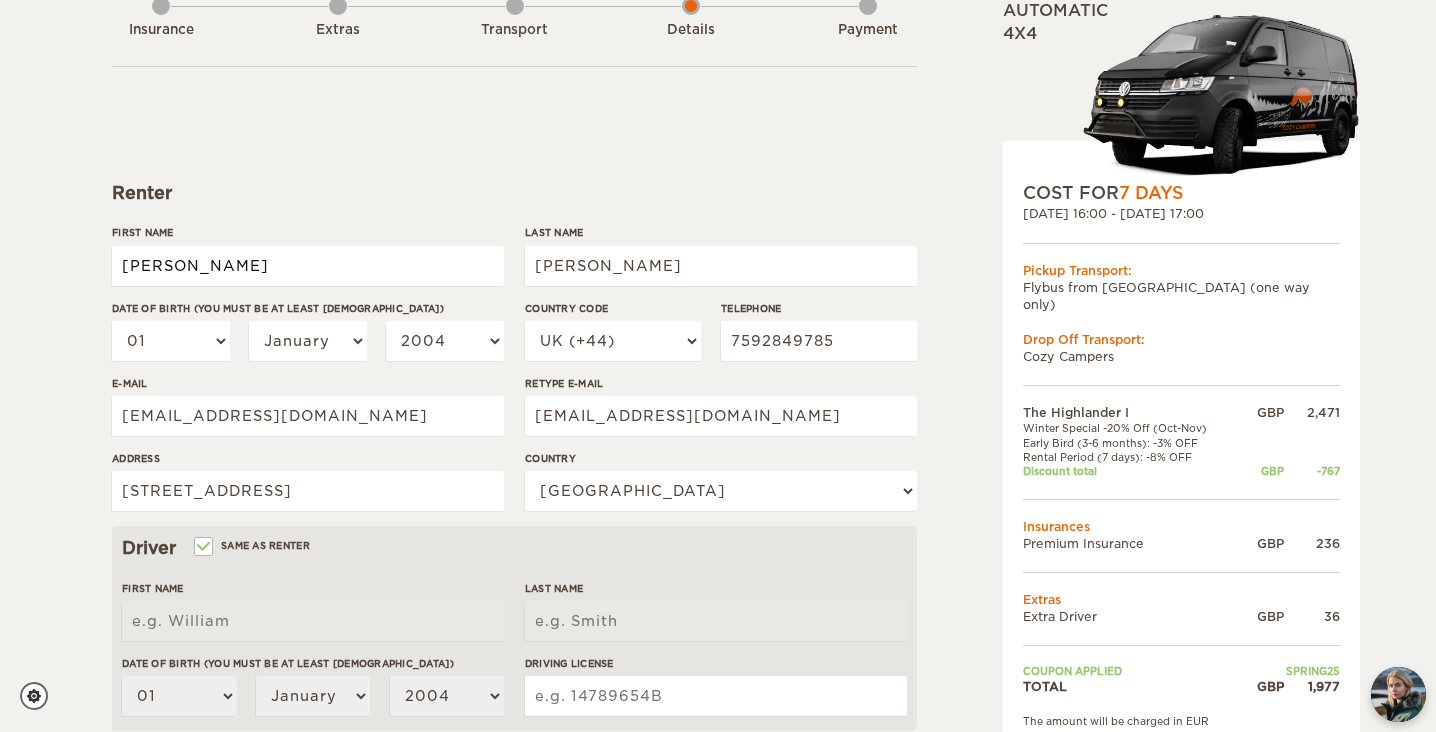 type on "Louis" 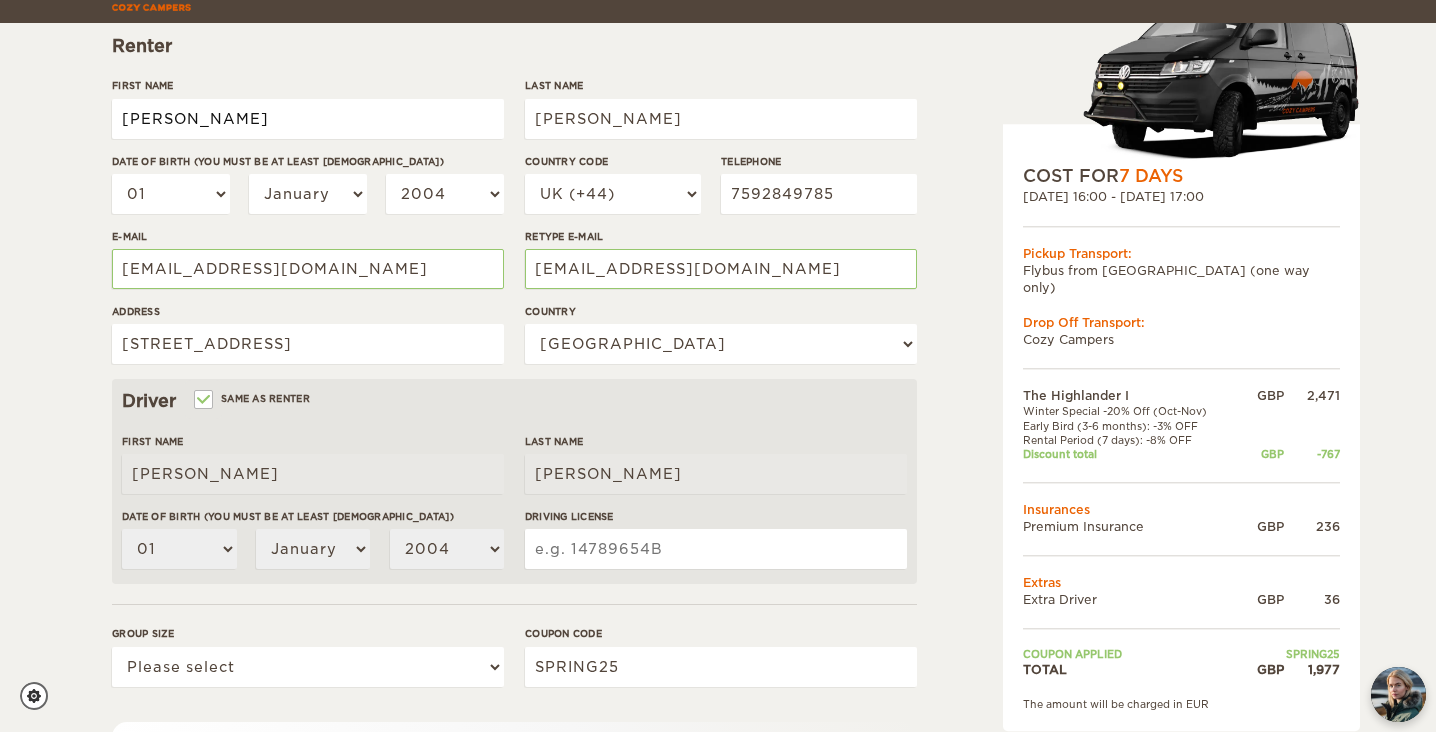 scroll, scrollTop: 301, scrollLeft: 0, axis: vertical 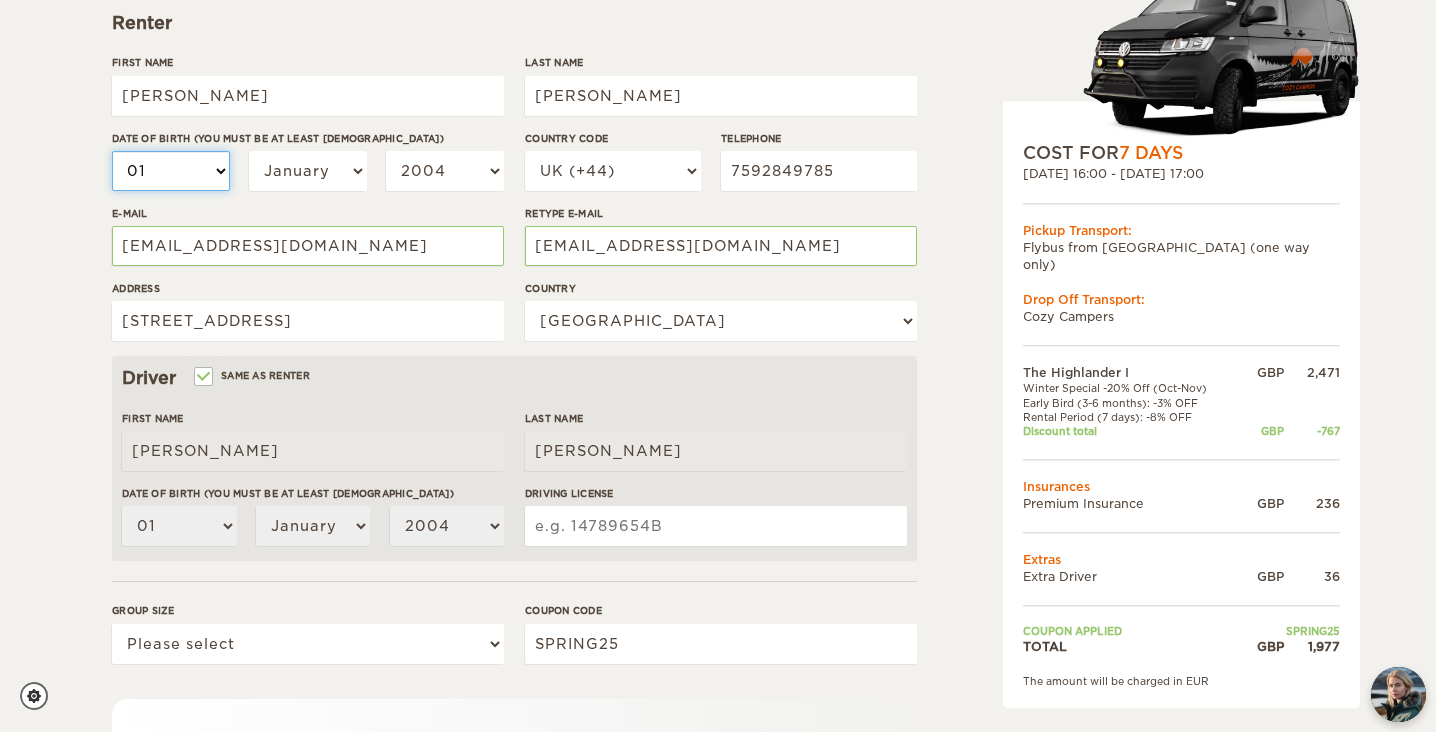 click on "01
02
03
04
05
06
07
08
09
10
11
12
13
14
15
16
17
18
19
20
21
22
23
24
25
26
27
28
29
30
31" at bounding box center (171, 171) 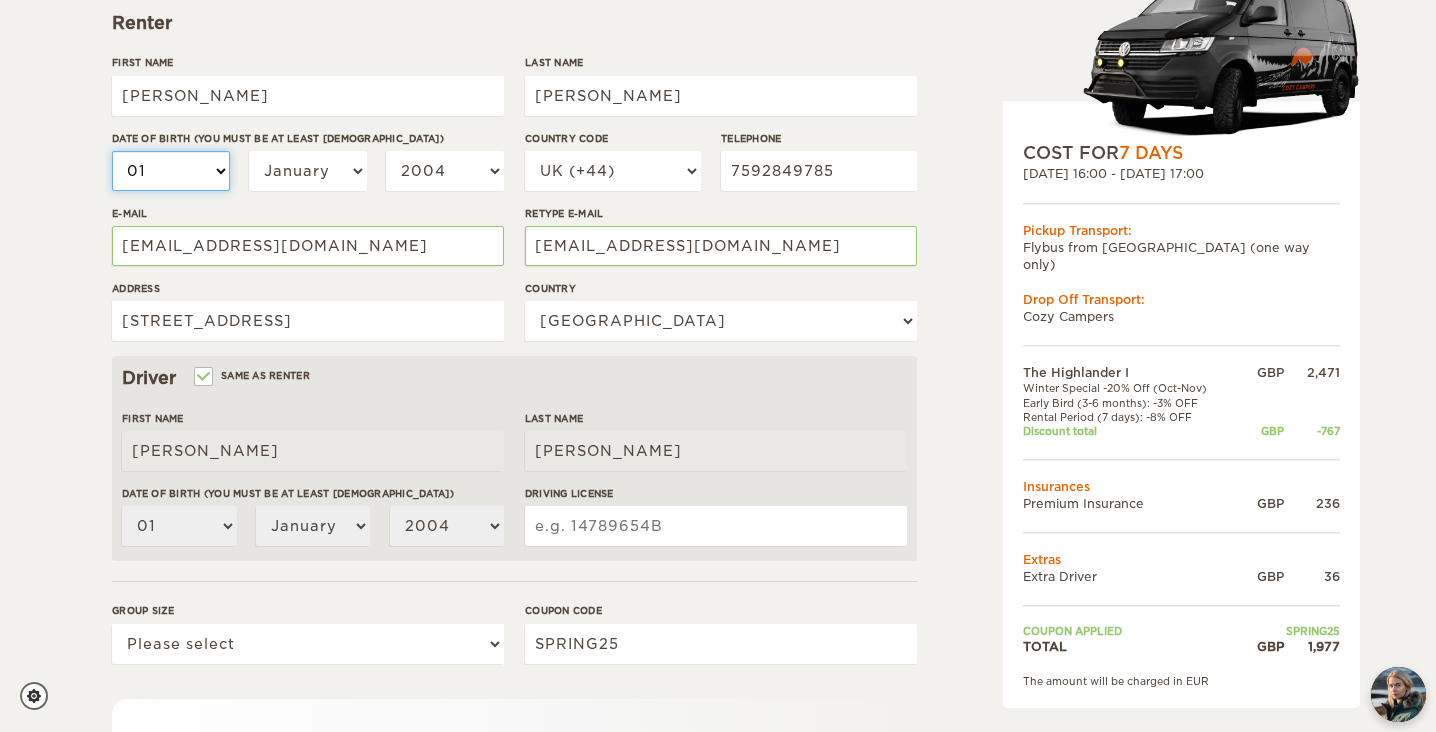select on "28" 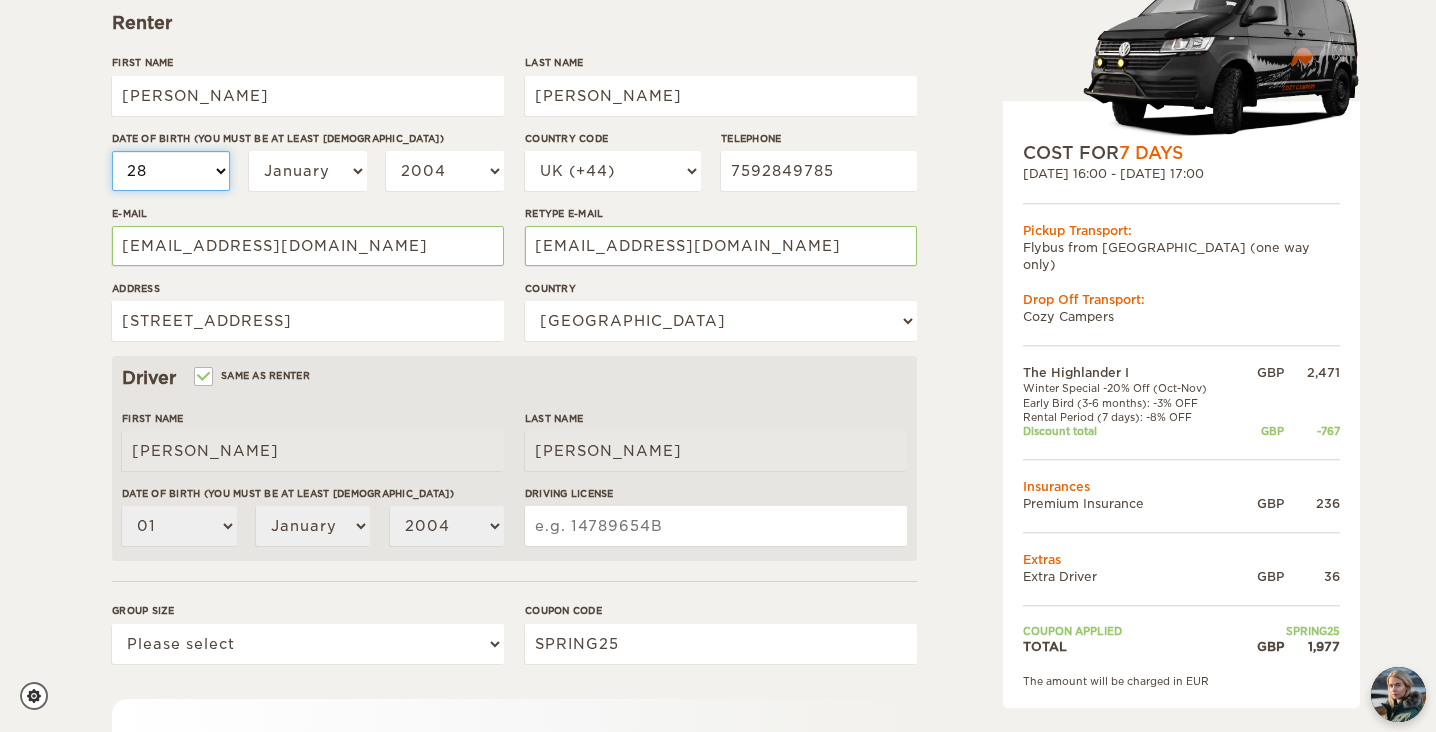 select on "28" 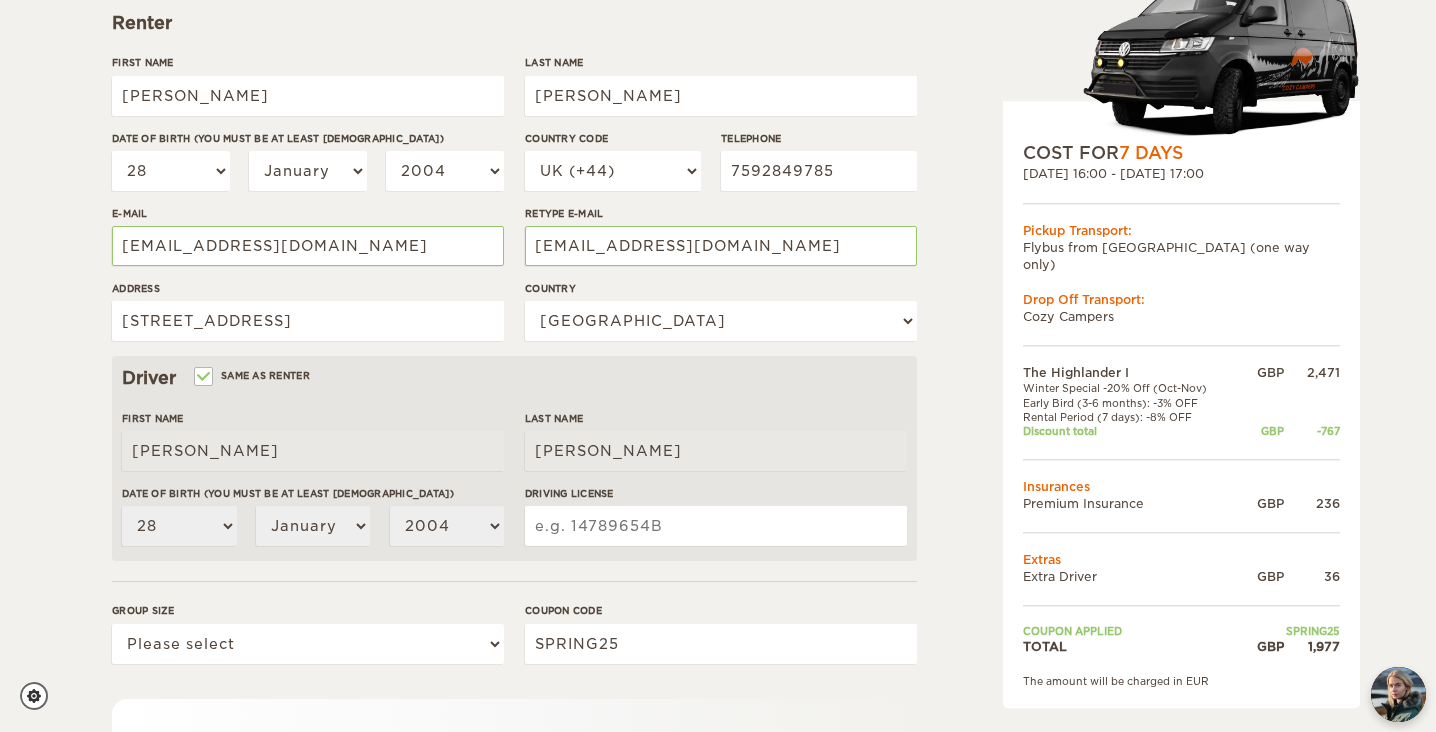 click on "01
02
03
04
05
06
07
08
09
10
11
12
13
14
15
16
17
18
19
20
21
22
23
24
25
26
27
28
29
30
31
January
February
March
April
May
June
July
August
September
October
November
December
2004 2003 2002 2001 2000 1999 1998 1997 1996 1995 1994 1993 1992 1991 1990 1989 1988 1987 1986 1985 1984 1983 1982 1981 1980 1979 1978 1977 1976 1975 1974 1973 1972 1971 1970 1969 1968 1967 1966 1965 1964 1963 1962 1961 1960 1959 1958 1957 1956 1955 1954 1953 1952 1951 1950 1949 1948 1947 1946 1945 1944 1943 1942 1941 1940 1939 1938 1937 1936 1935 1934 1933 1932 1931 1930 1929 1928 1927 1926 1925 1924 1923 1922 1921 1920 1919 1918 1917 1916 1915 1914 1913 1912 1911 1910 1909 1908 1907 1906 1905 1904 1903 1902 1901 1900 1899 1898 1897 1896 1895 1894" at bounding box center (308, 178) 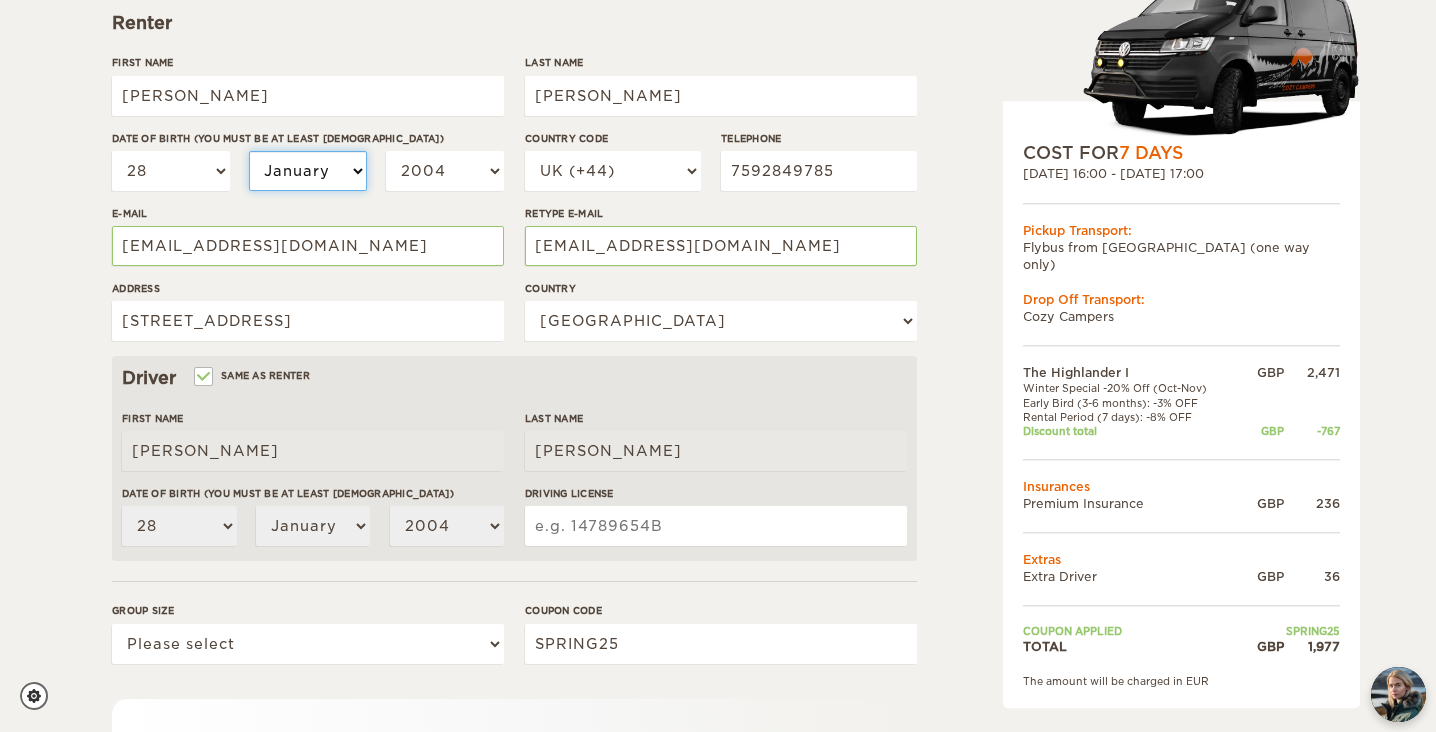 click on "January
February
March
April
May
June
July
August
September
October
November
December" at bounding box center (308, 171) 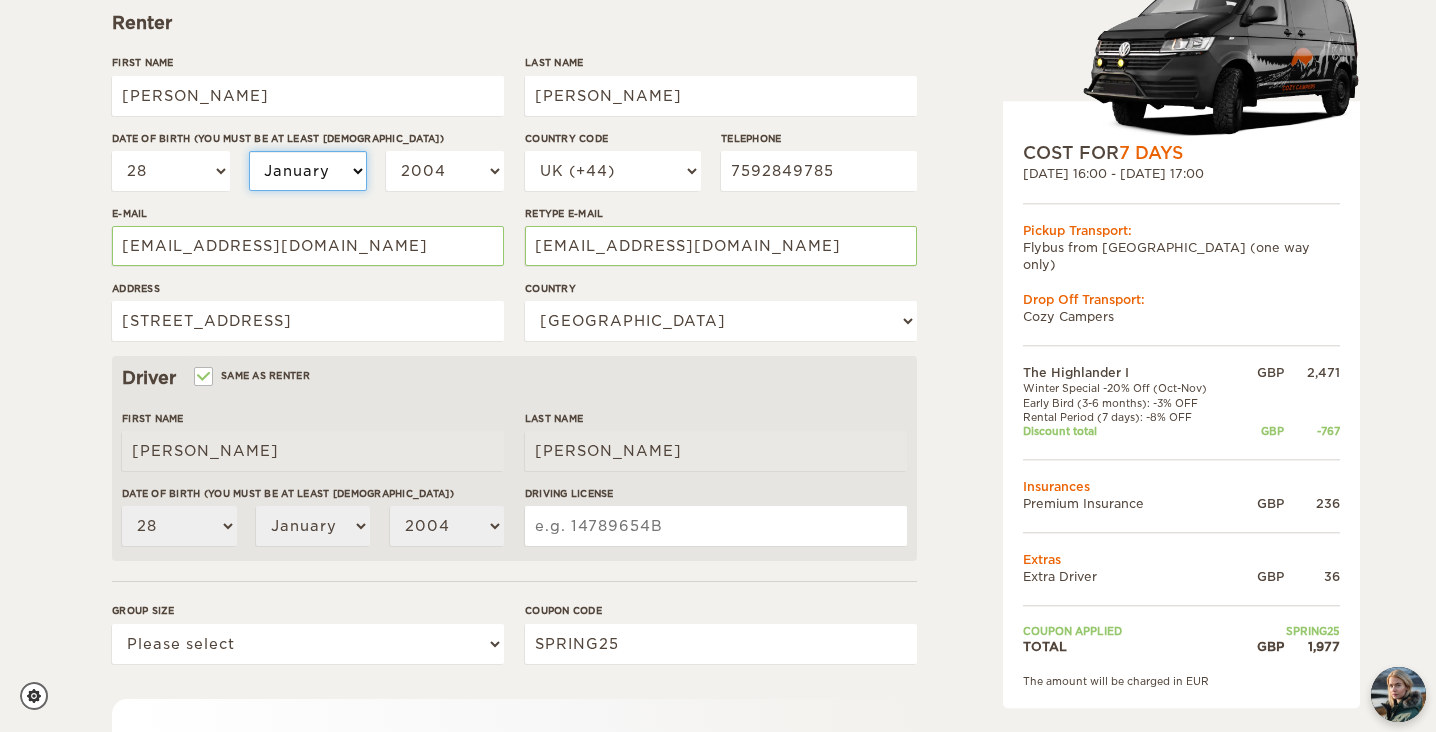 select on "12" 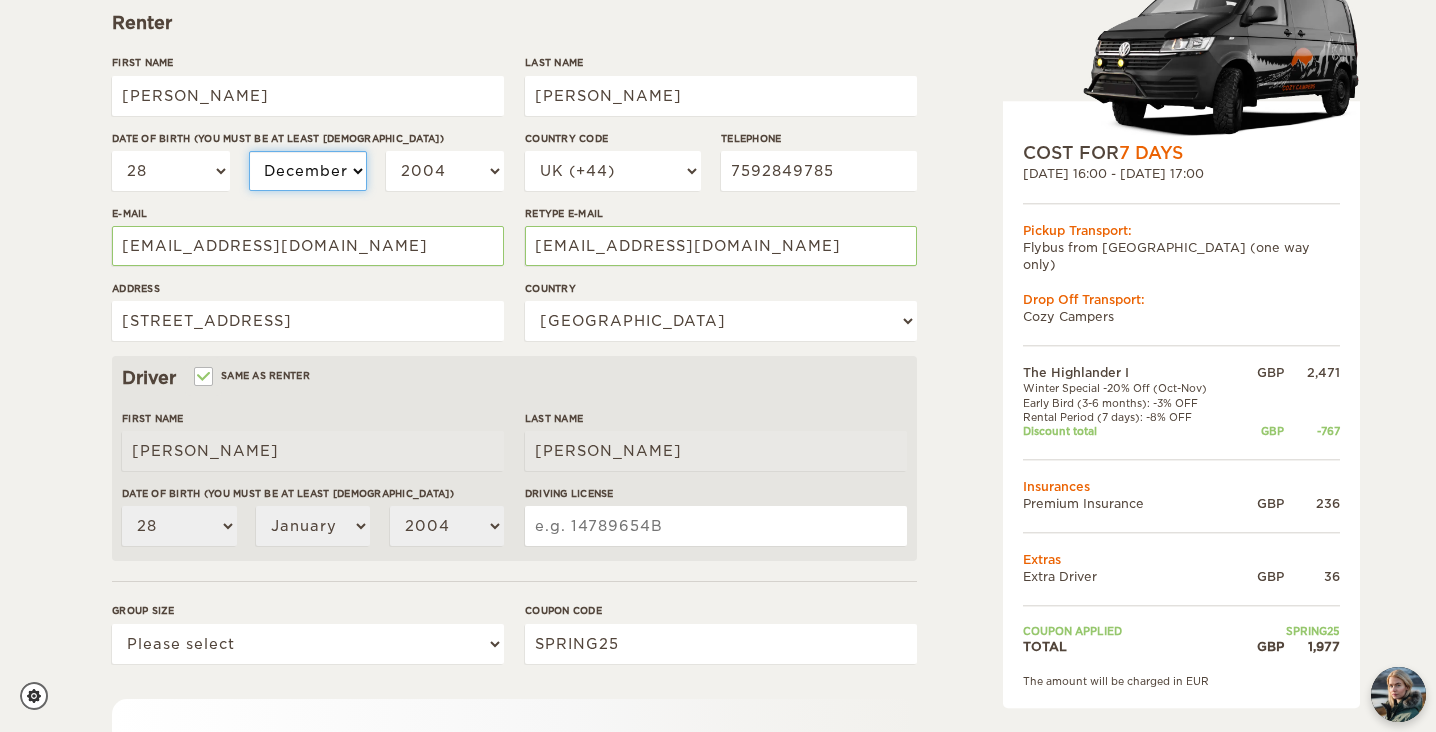 select on "12" 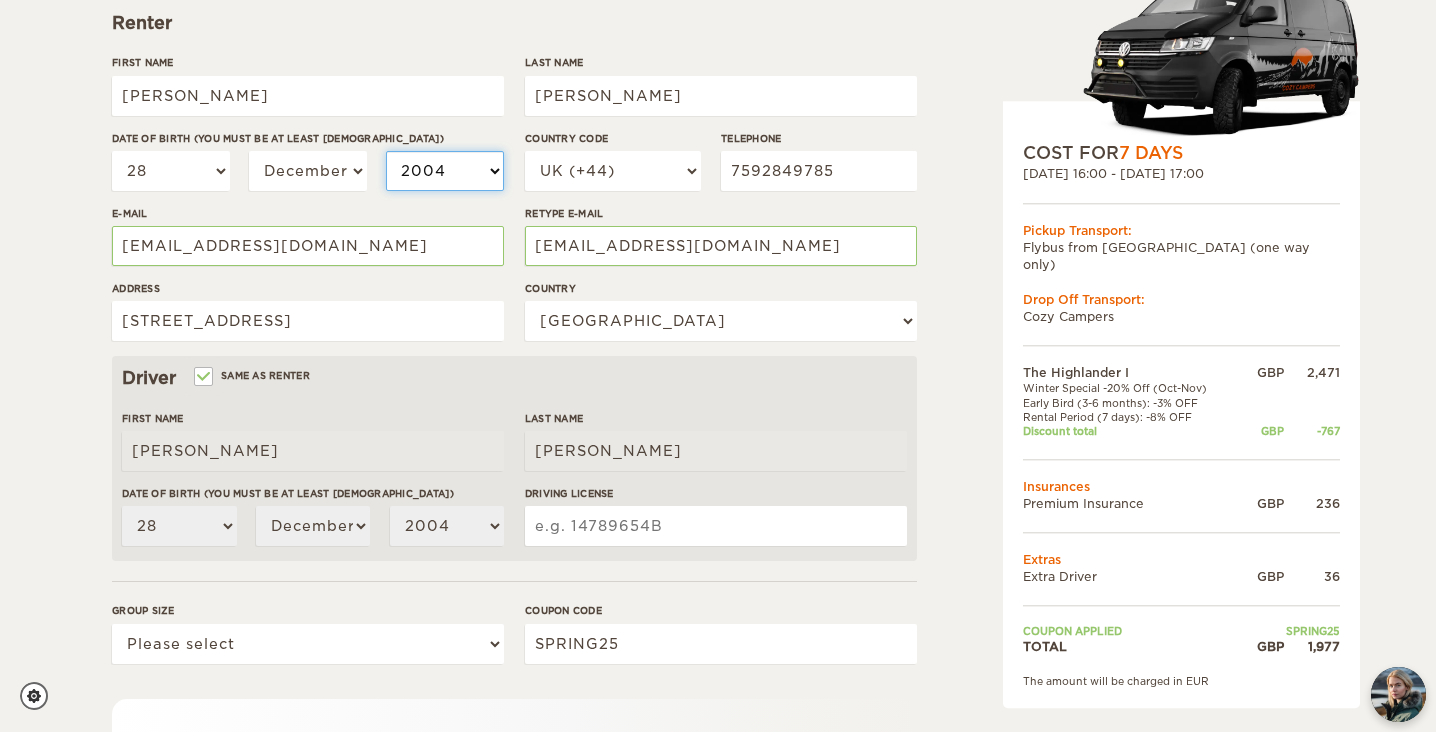 click on "2004 2003 2002 2001 2000 1999 1998 1997 1996 1995 1994 1993 1992 1991 1990 1989 1988 1987 1986 1985 1984 1983 1982 1981 1980 1979 1978 1977 1976 1975 1974 1973 1972 1971 1970 1969 1968 1967 1966 1965 1964 1963 1962 1961 1960 1959 1958 1957 1956 1955 1954 1953 1952 1951 1950 1949 1948 1947 1946 1945 1944 1943 1942 1941 1940 1939 1938 1937 1936 1935 1934 1933 1932 1931 1930 1929 1928 1927 1926 1925 1924 1923 1922 1921 1920 1919 1918 1917 1916 1915 1914 1913 1912 1911 1910 1909 1908 1907 1906 1905 1904 1903 1902 1901 1900 1899 1898 1897 1896 1895 1894 1893 1892 1891 1890 1889 1888 1887 1886 1885 1884 1883 1882 1881 1880 1879 1878 1877 1876 1875" at bounding box center (445, 171) 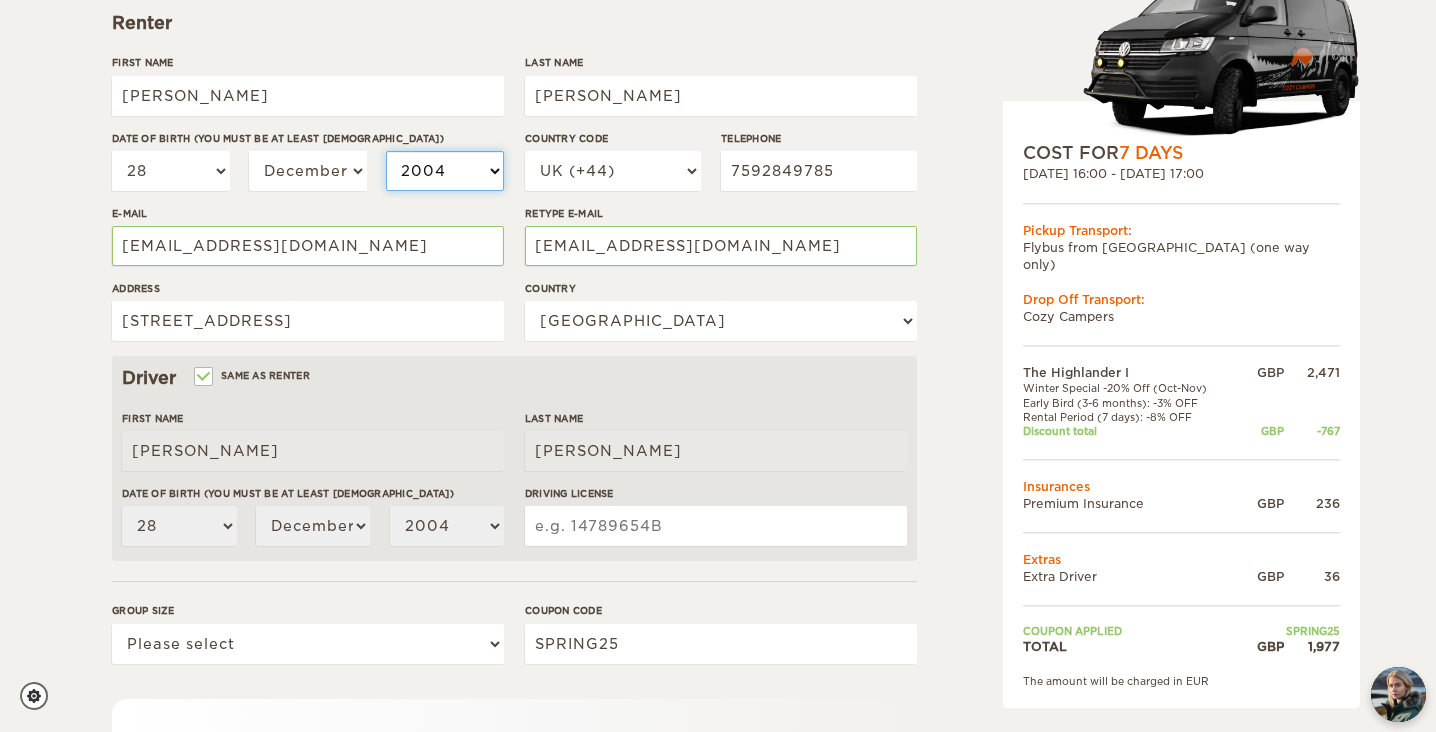 select on "2001" 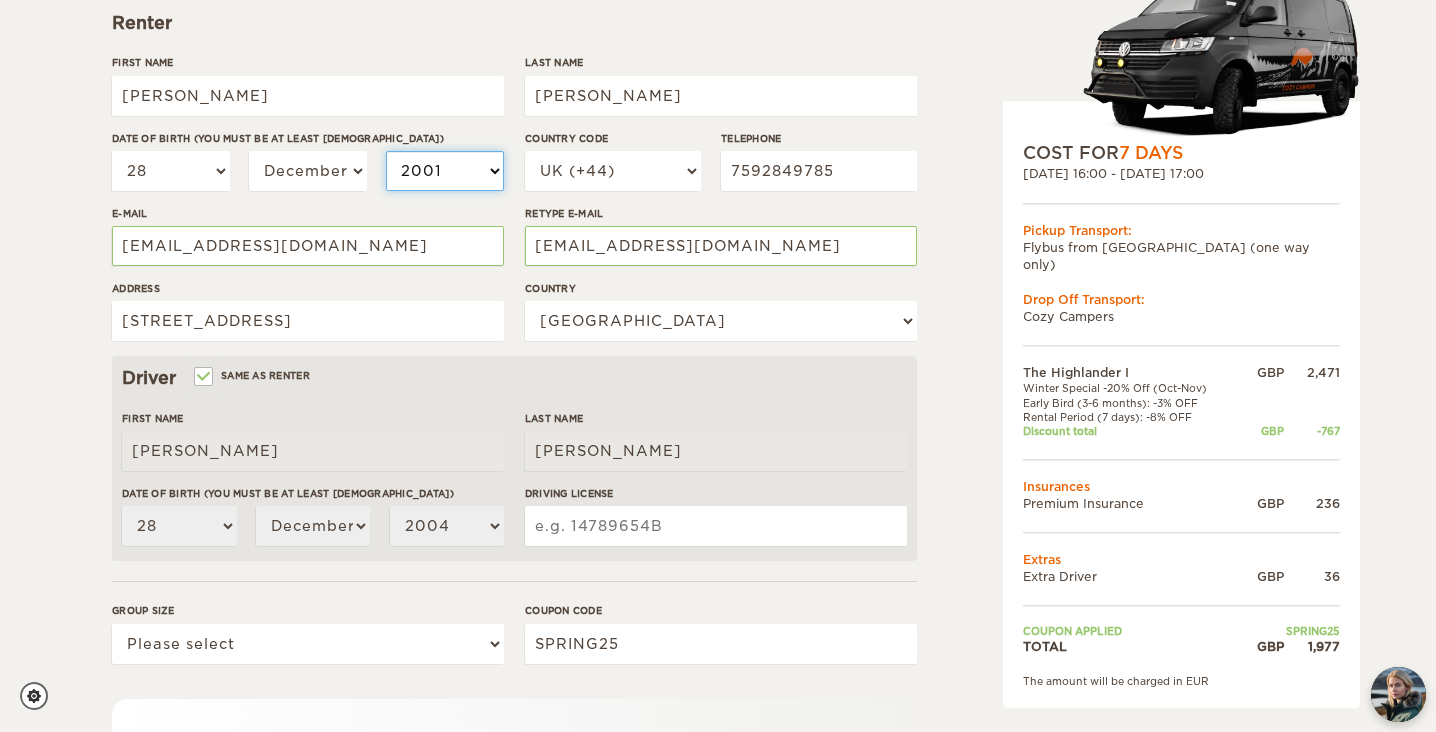 select on "2001" 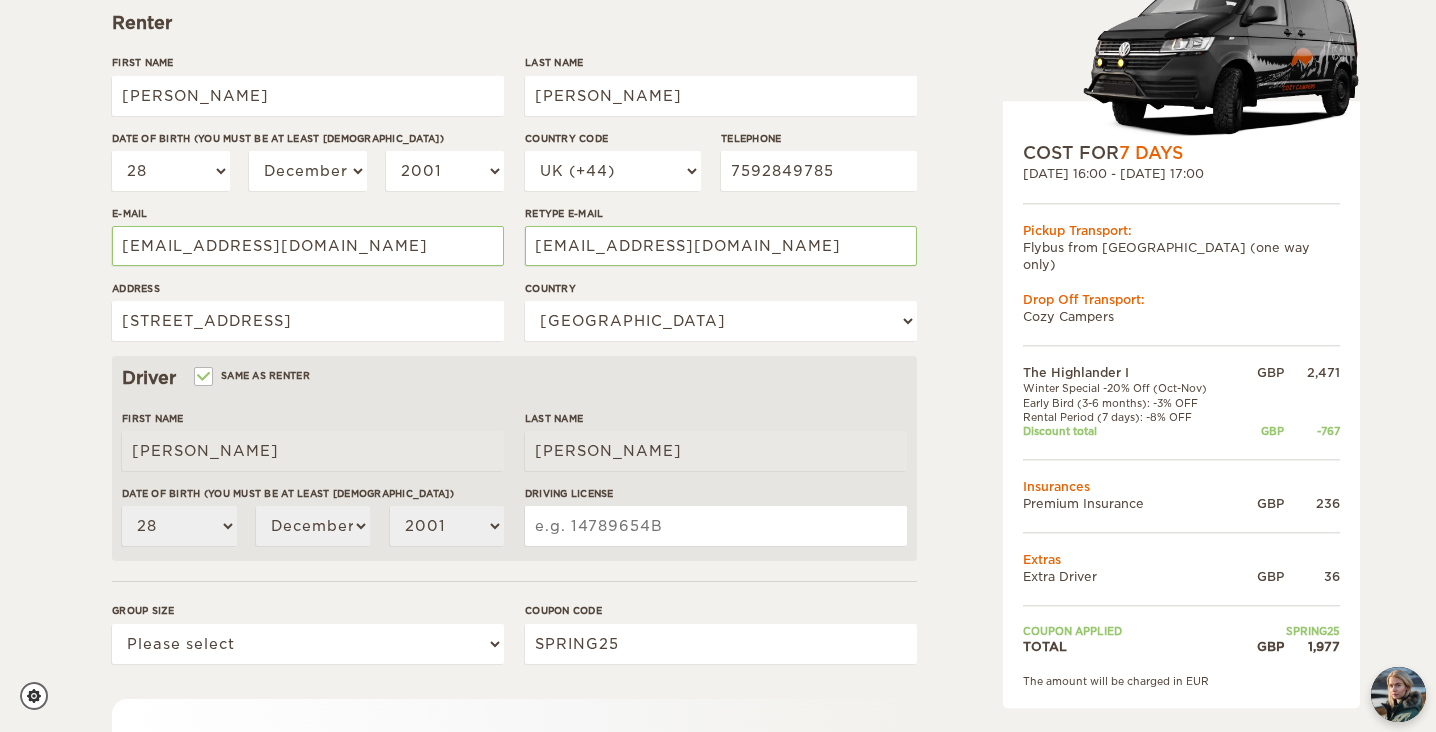 click on "Driving License" at bounding box center [716, 526] 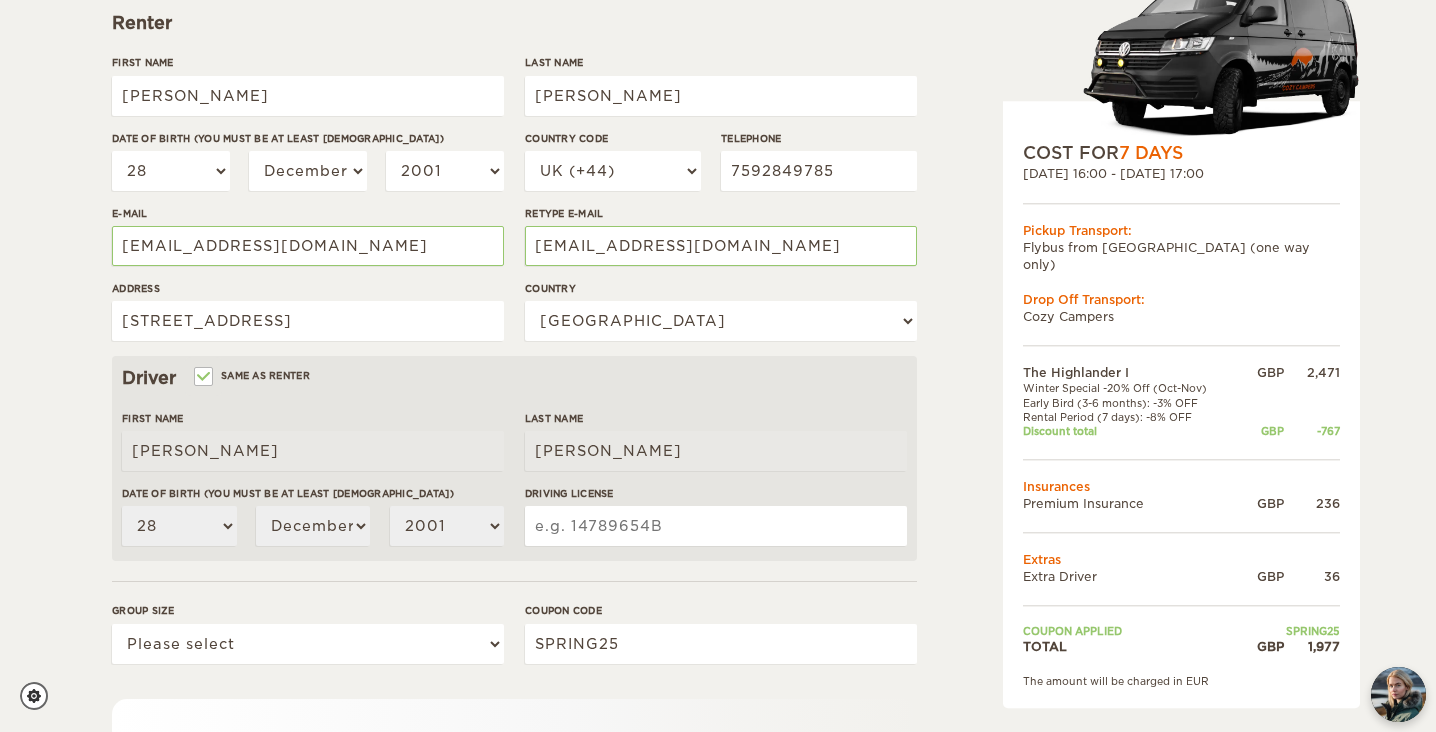 type on "DIVIR012281LA9JR" 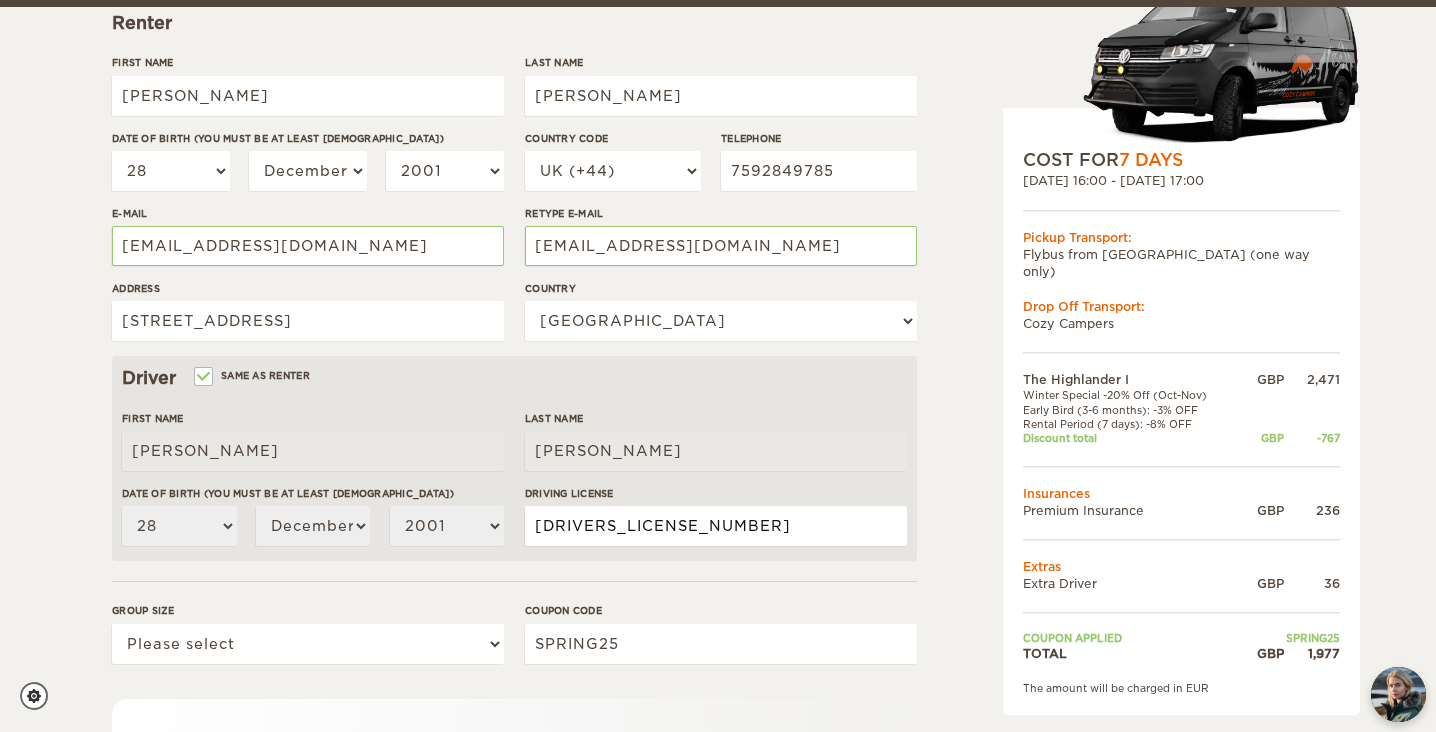 scroll, scrollTop: 359, scrollLeft: 0, axis: vertical 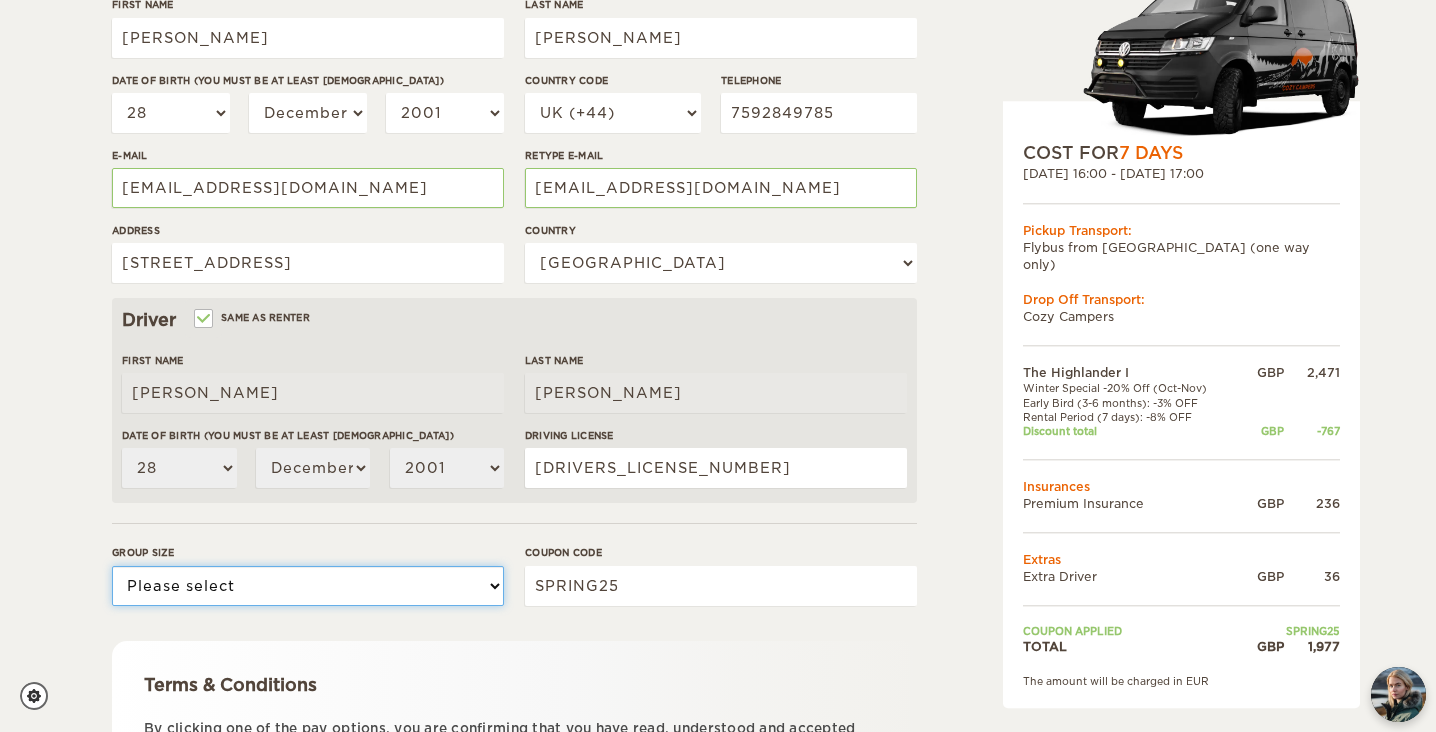 click on "Please select
1 2" at bounding box center [308, 586] 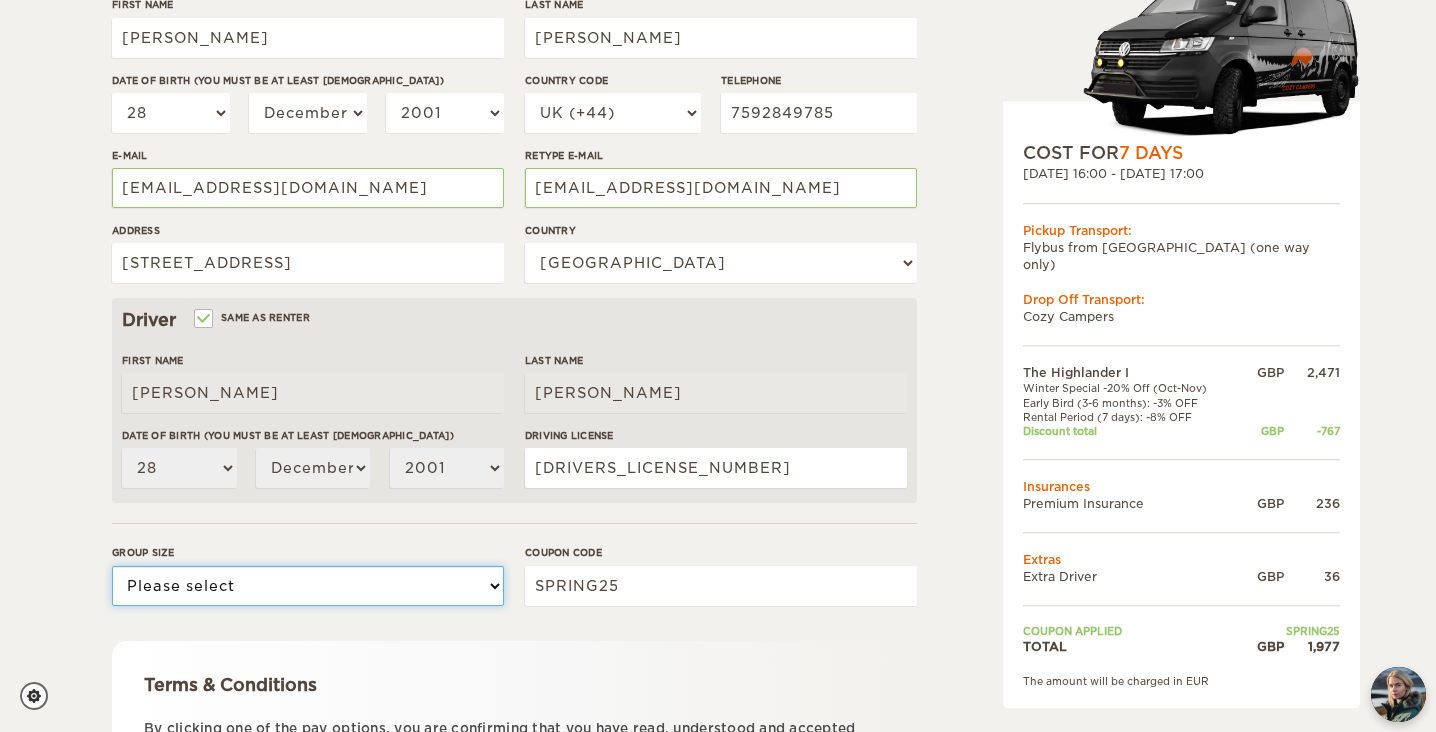 select on "2" 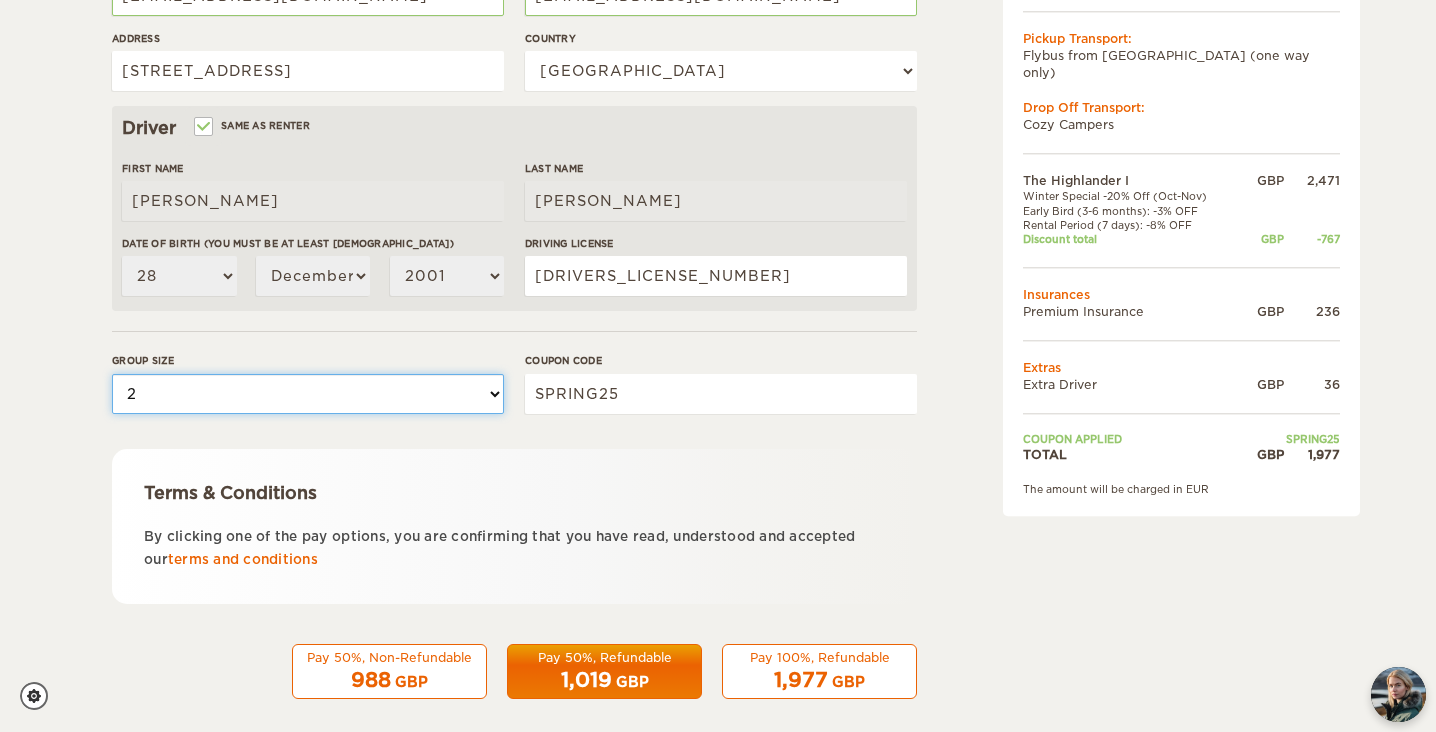 scroll, scrollTop: 569, scrollLeft: 0, axis: vertical 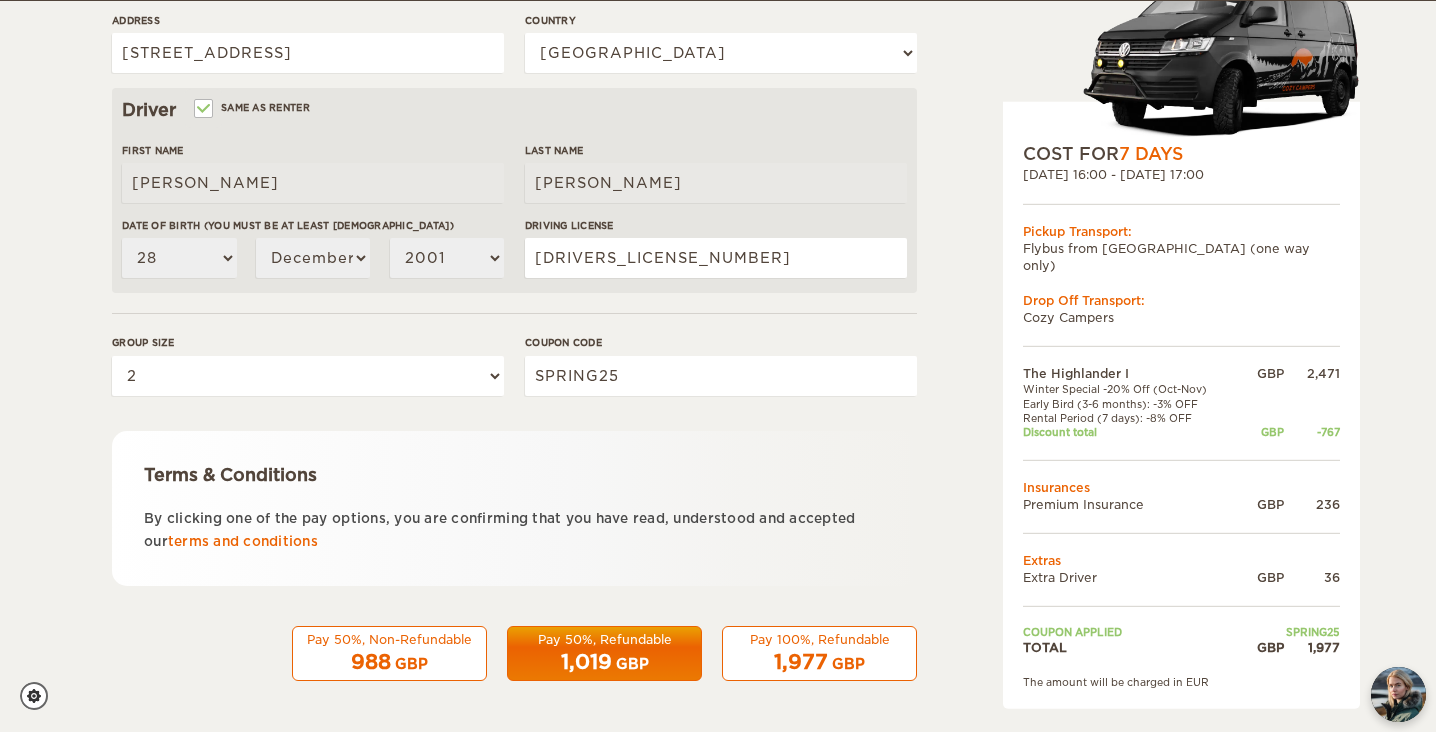 click on "1,977
GBP" at bounding box center (819, 662) 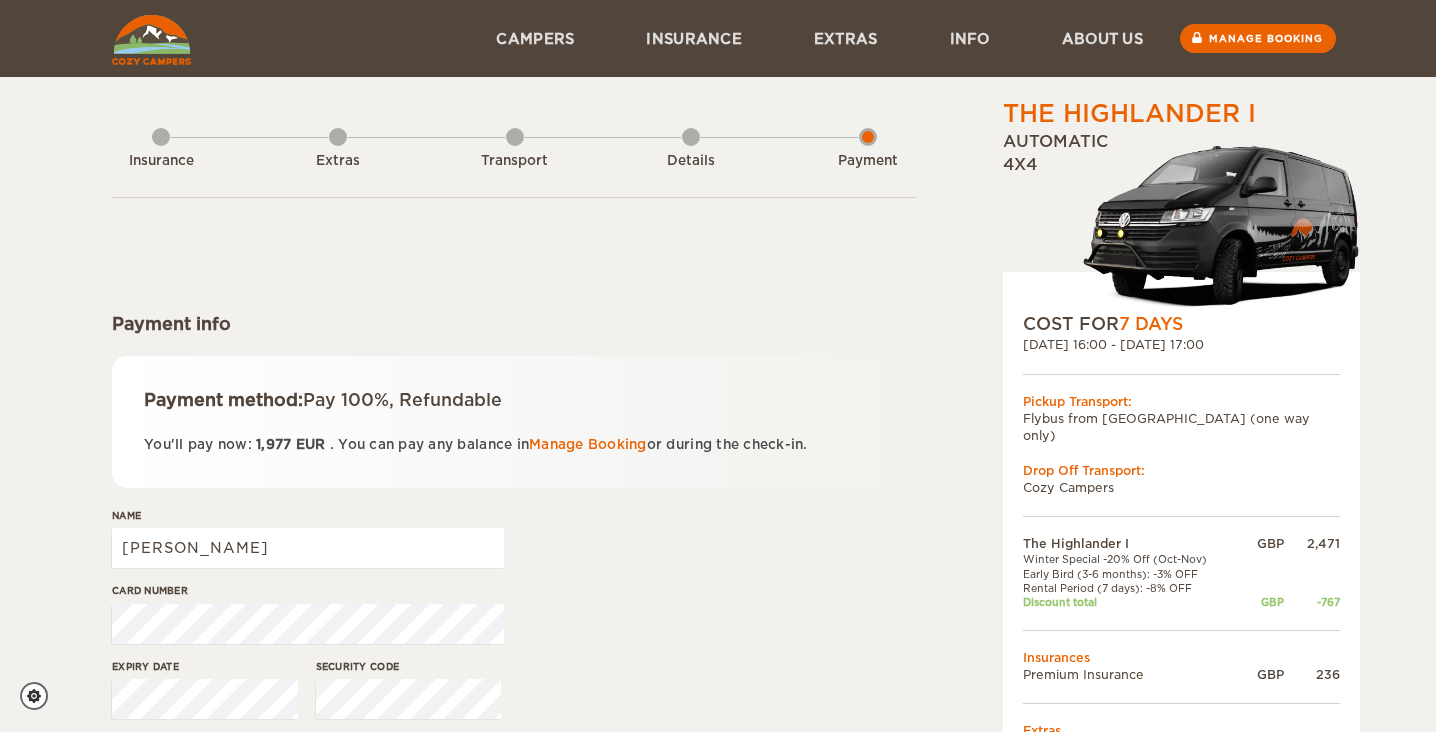 scroll, scrollTop: 0, scrollLeft: 0, axis: both 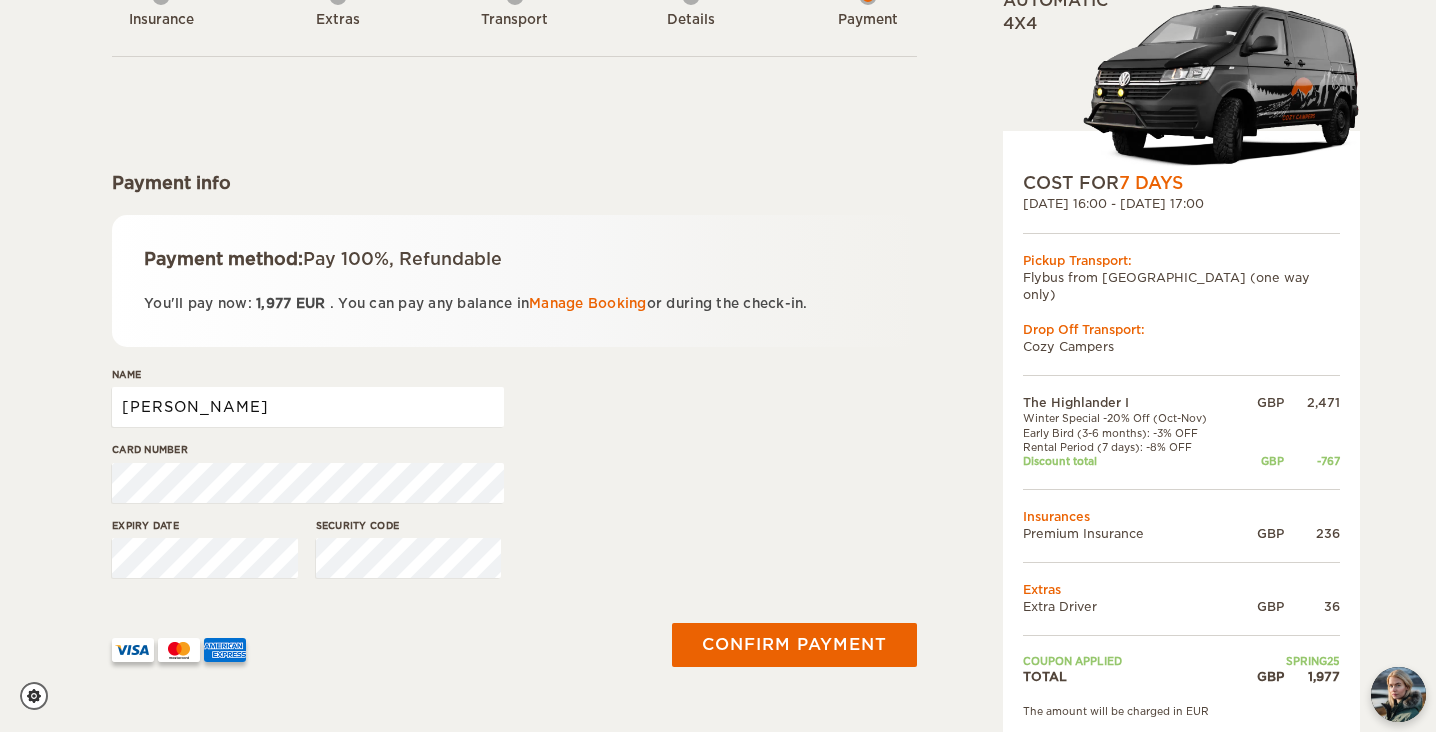 click on "Louis" at bounding box center (308, 407) 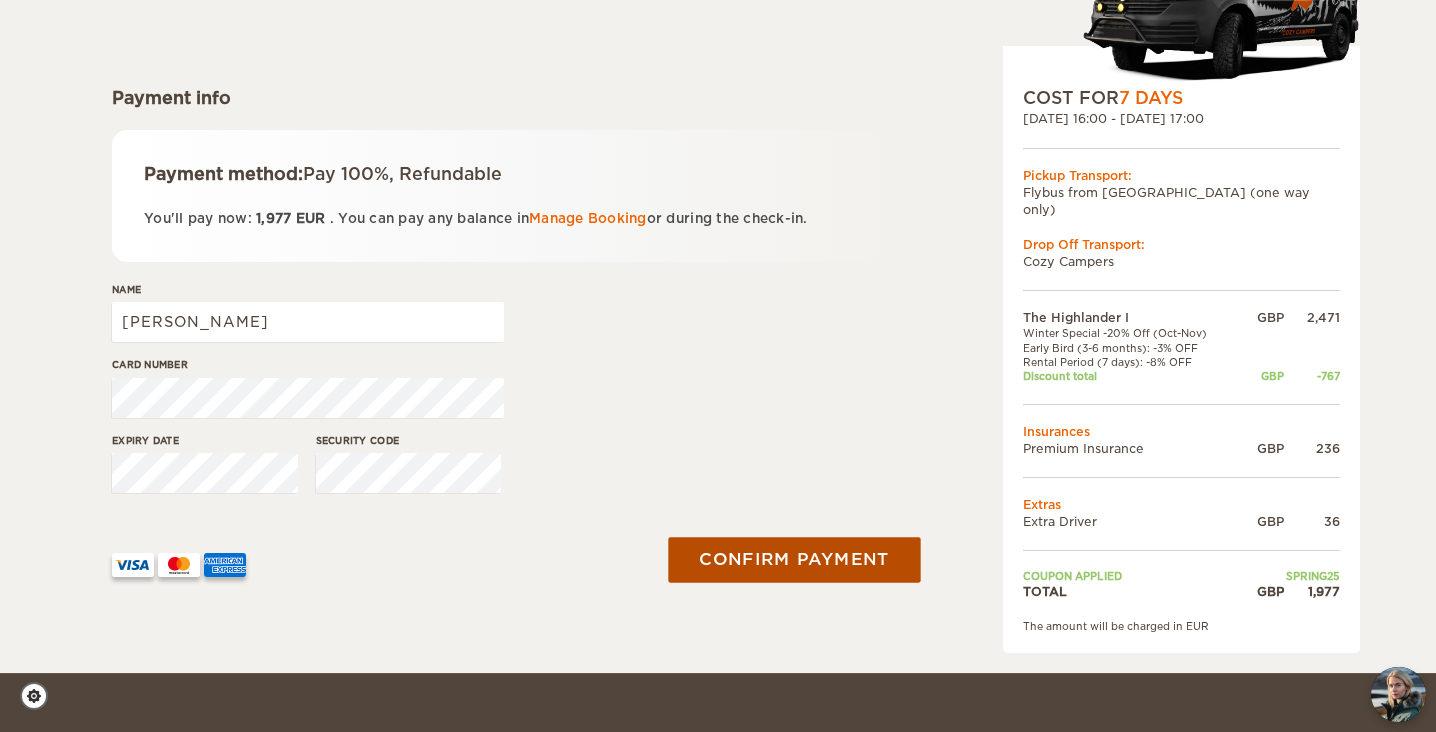 scroll, scrollTop: 240, scrollLeft: 0, axis: vertical 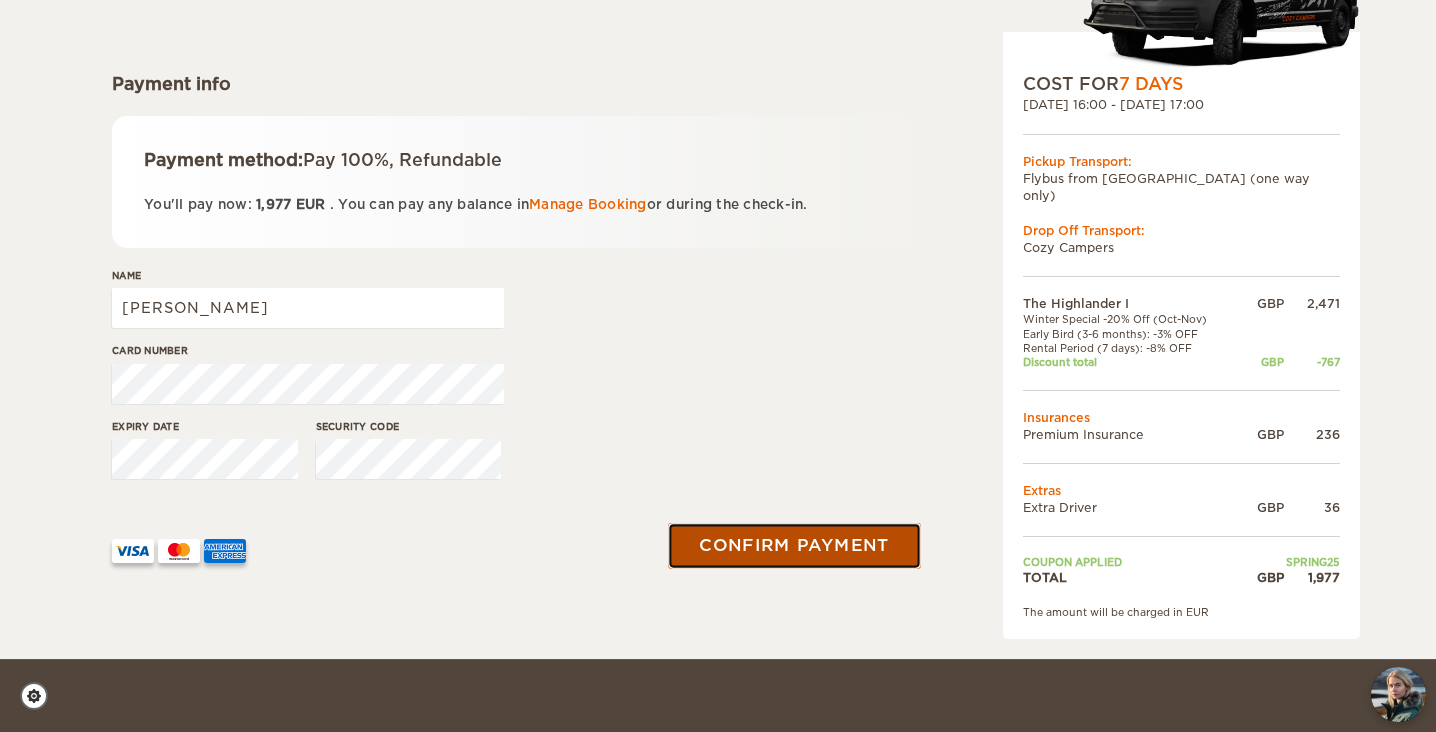 click on "Confirm payment" at bounding box center (794, 545) 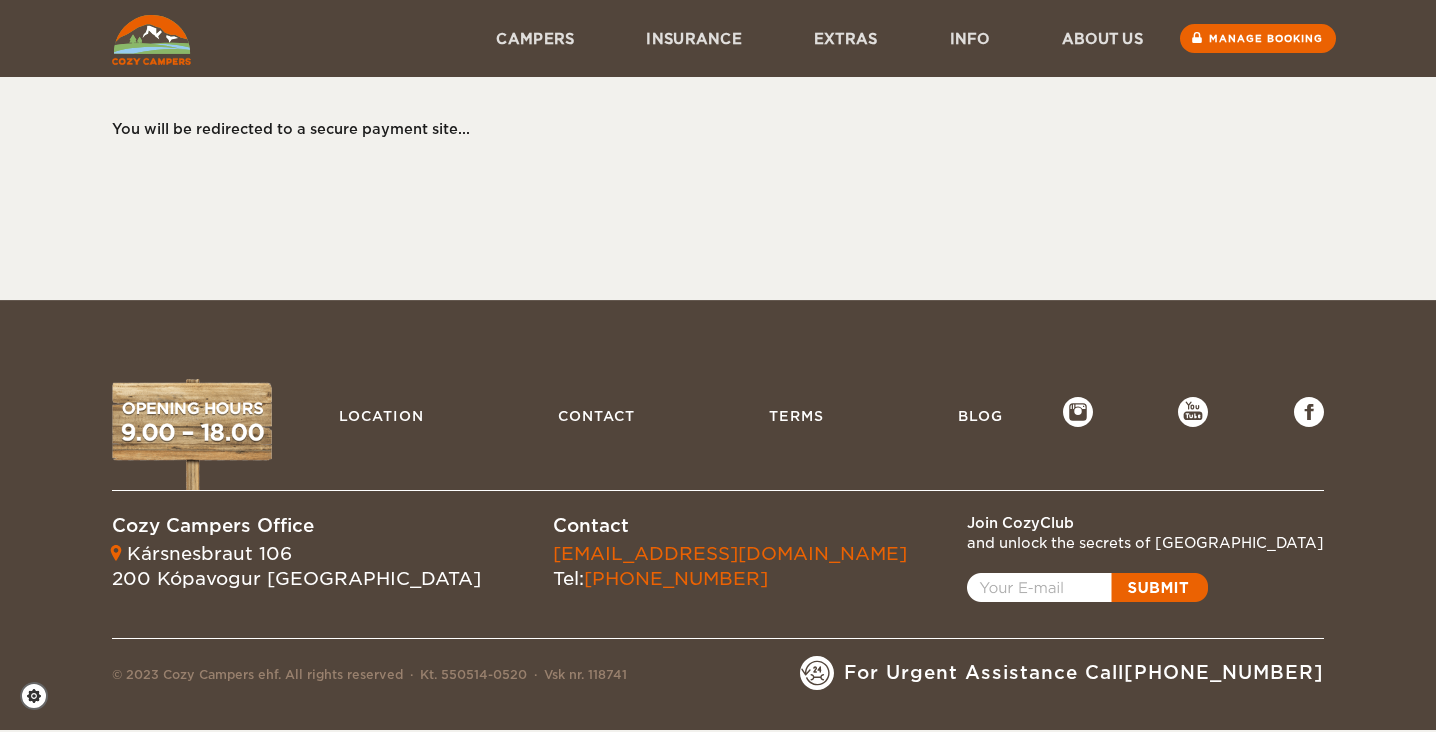 scroll, scrollTop: 0, scrollLeft: 0, axis: both 